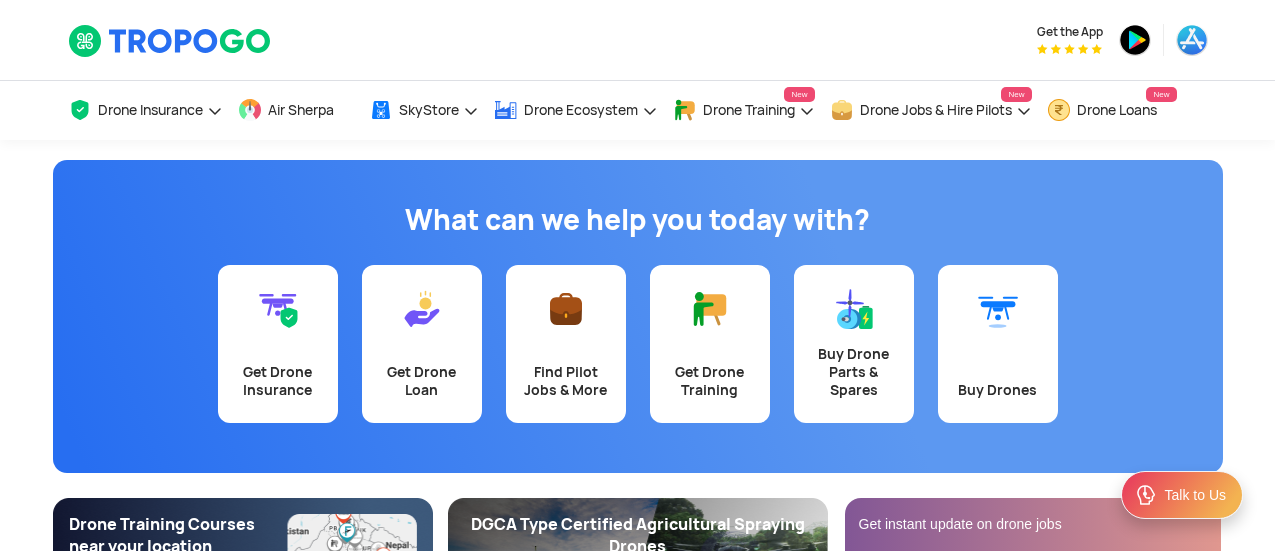 scroll, scrollTop: 0, scrollLeft: 0, axis: both 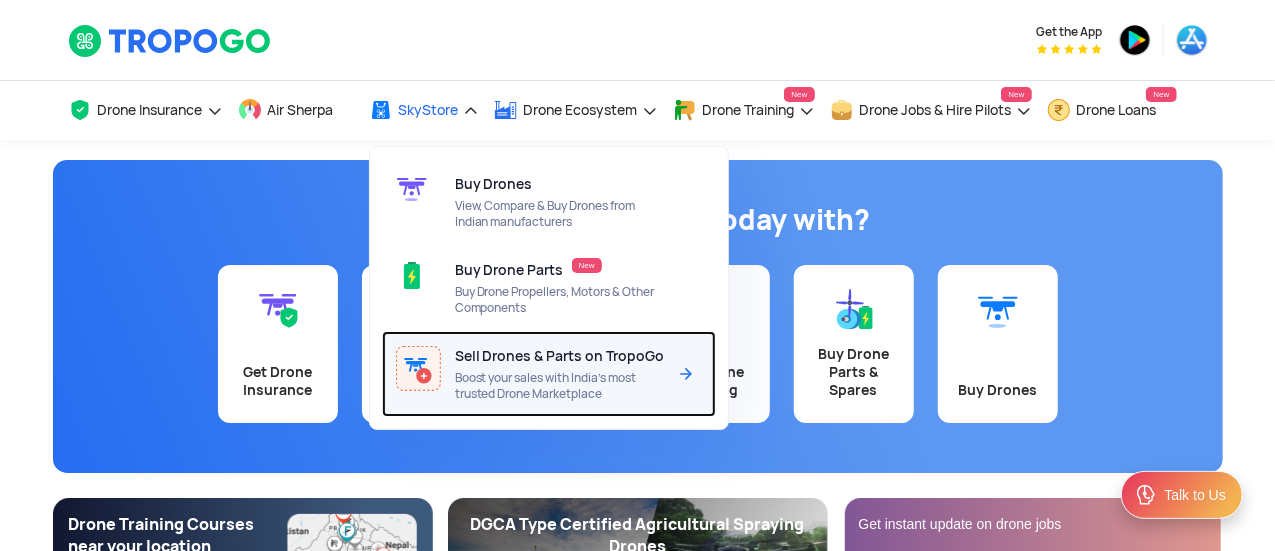 click on "Boost your sales with India’s most trusted Drone Marketplace" at bounding box center [560, 386] 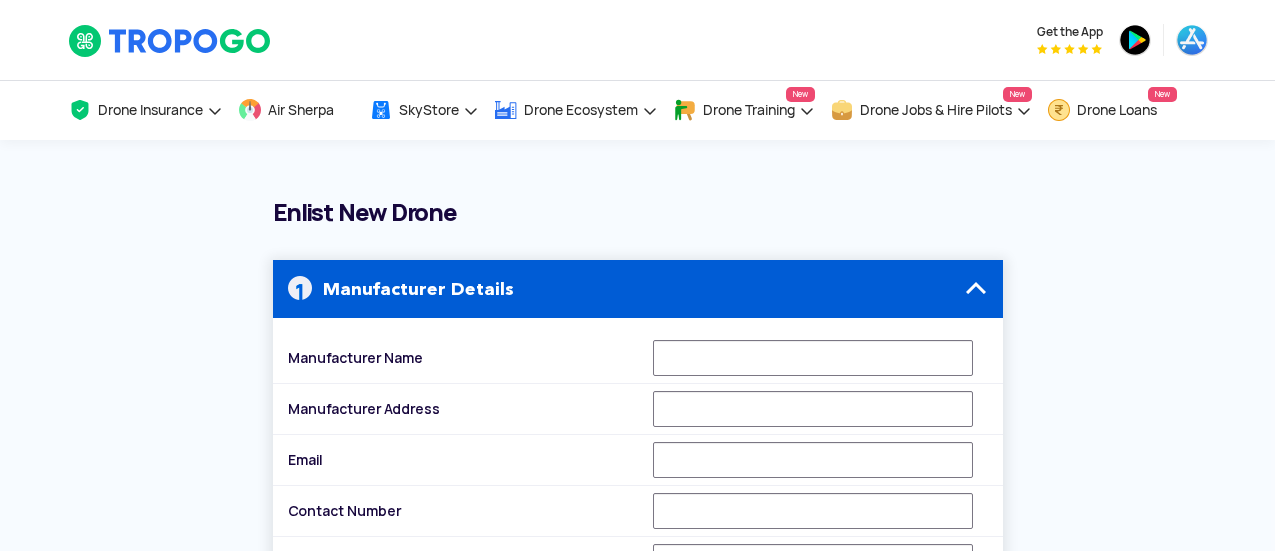 scroll, scrollTop: 0, scrollLeft: 0, axis: both 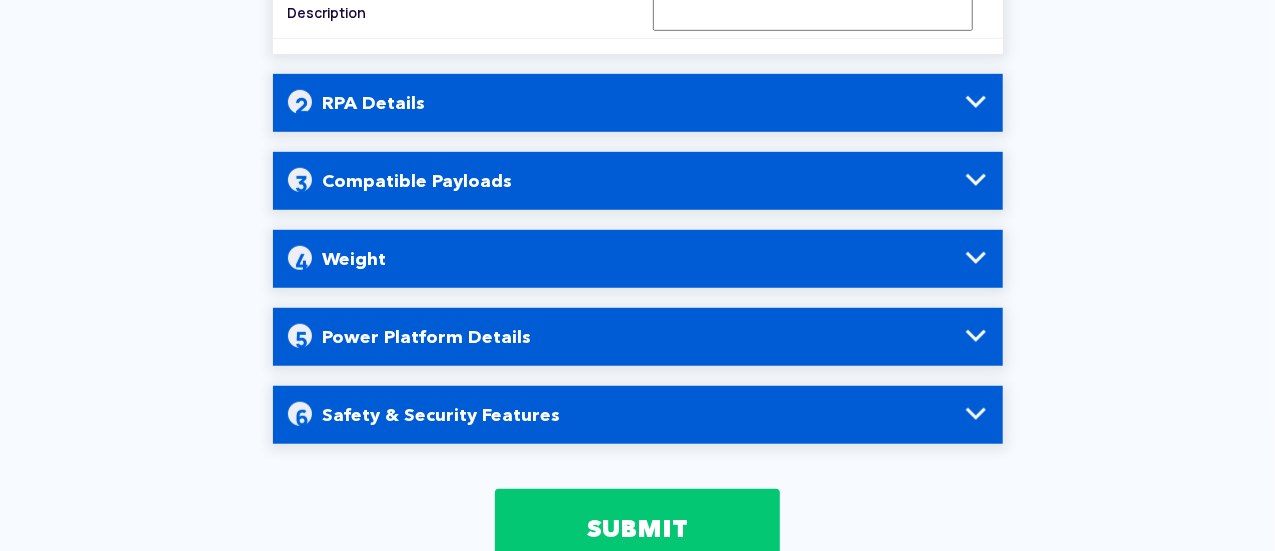 click on "RPA Details" at bounding box center (638, 103) 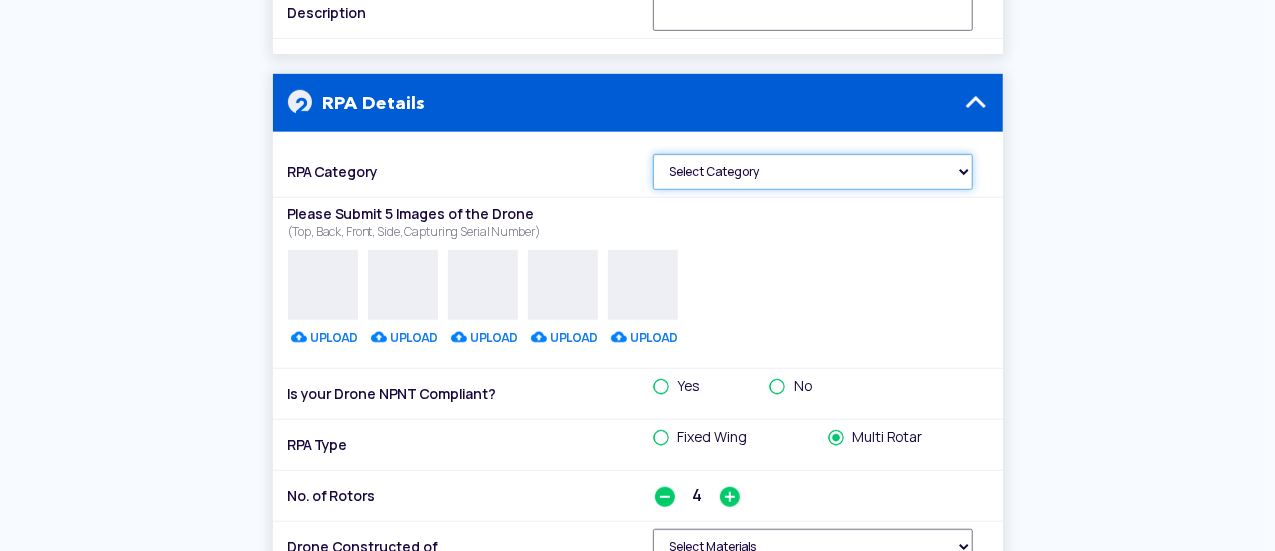 click on "Select Category Nano Micro Small Medium Large" at bounding box center [813, 172] 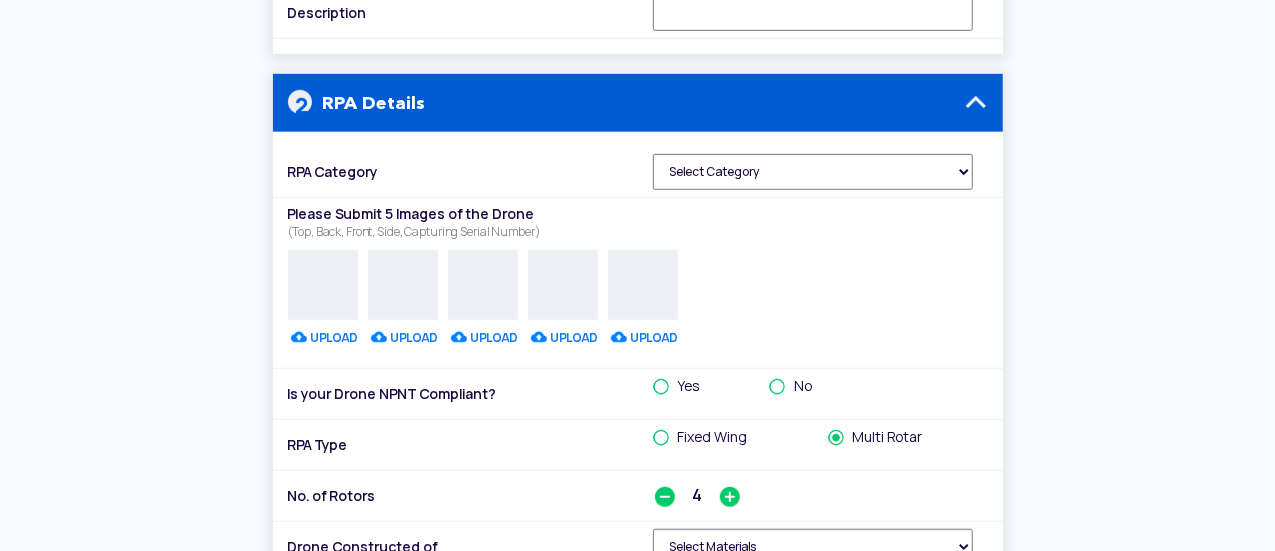 click on "Manufacturer Details Manufacturer Name Manufacturer Address Email Contact Number RPA Model No/Name Description RPA Details RPA Category Select Category Nano Micro Small Medium Large Please Submit 5 Images of the Drone (Top, Back, Front, Side, Capturing Serial Number) UPLOAD  UPLOAD  UPLOAD  UPLOAD  UPLOAD  Is your Drone NPNT Compliant? Yes    No    RPA Type Fixed Wing    Multi Rotar    No. of Rotors   4   Drone Constructed of Select Materials Aluminium Wood Fiber Glass Plastic Carbon Steel Cruising Speed (Autonomous)    m/s Cruising Speed (Manual)    m/s Take-off Altitude (Above Ground Level)    [UNIT] Operational Altitude (Above Ground Level)    [UNIT] Ceiling Height (Above Mean Sea Level)    [UNIT] Ascent Speed    m/s Flight Range    Km Operational Temperature    Celcius Wind Speed Resistance    Kmph Humidity    RH Frame Size    X       X        (mm) Propeller Details Compatible Payloads This step is optional. Add a payload if your drone supports compatible payloads. Weight" at bounding box center [638, 618] 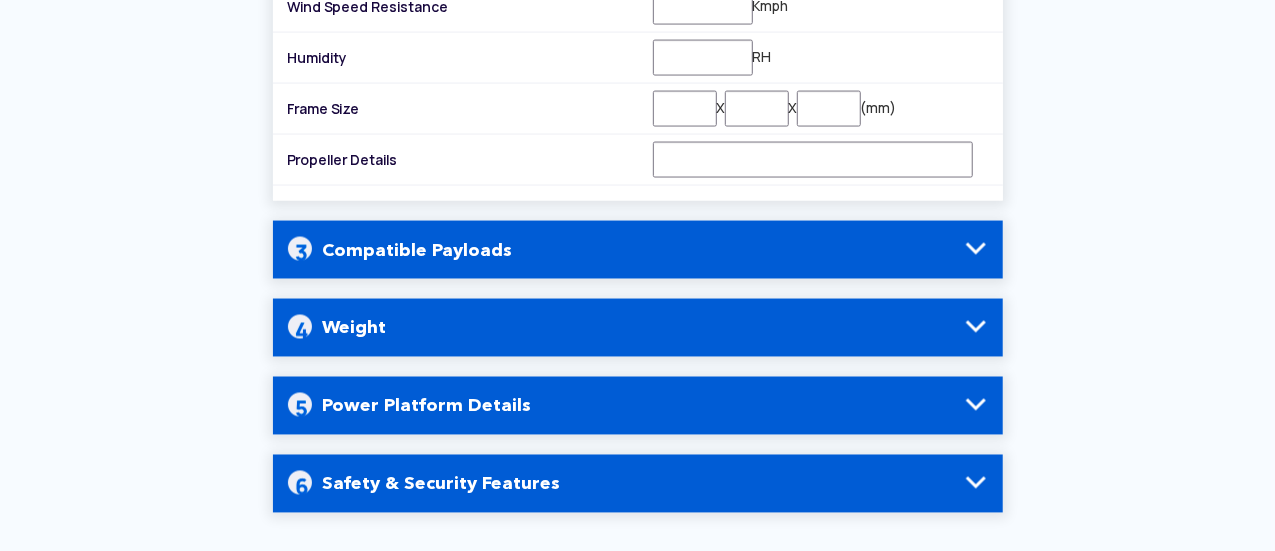scroll, scrollTop: 1600, scrollLeft: 0, axis: vertical 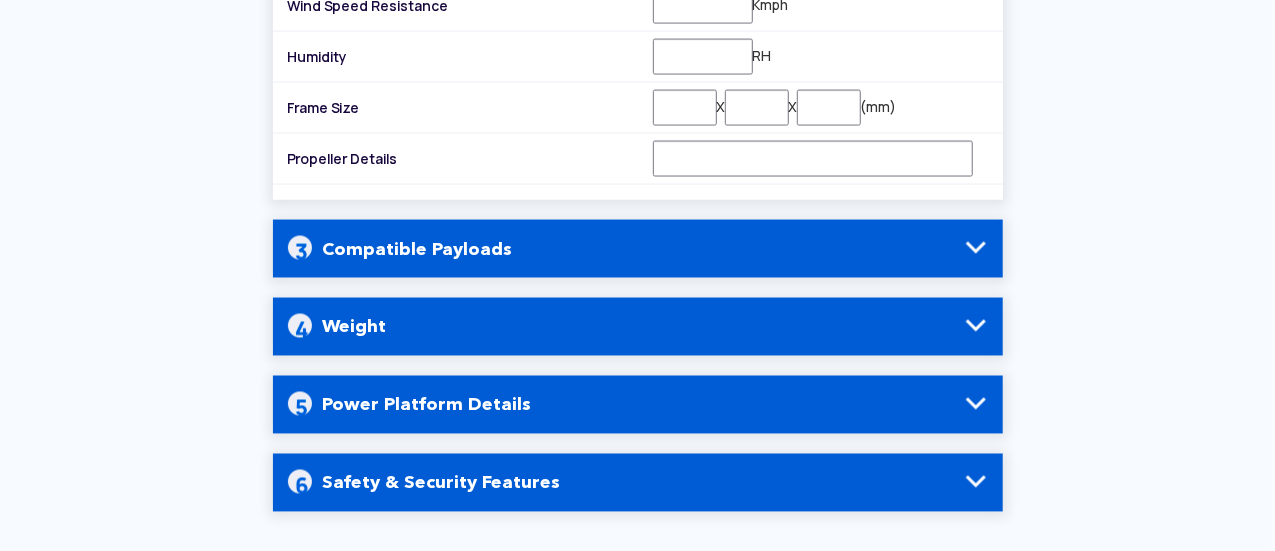 click at bounding box center (976, 248) 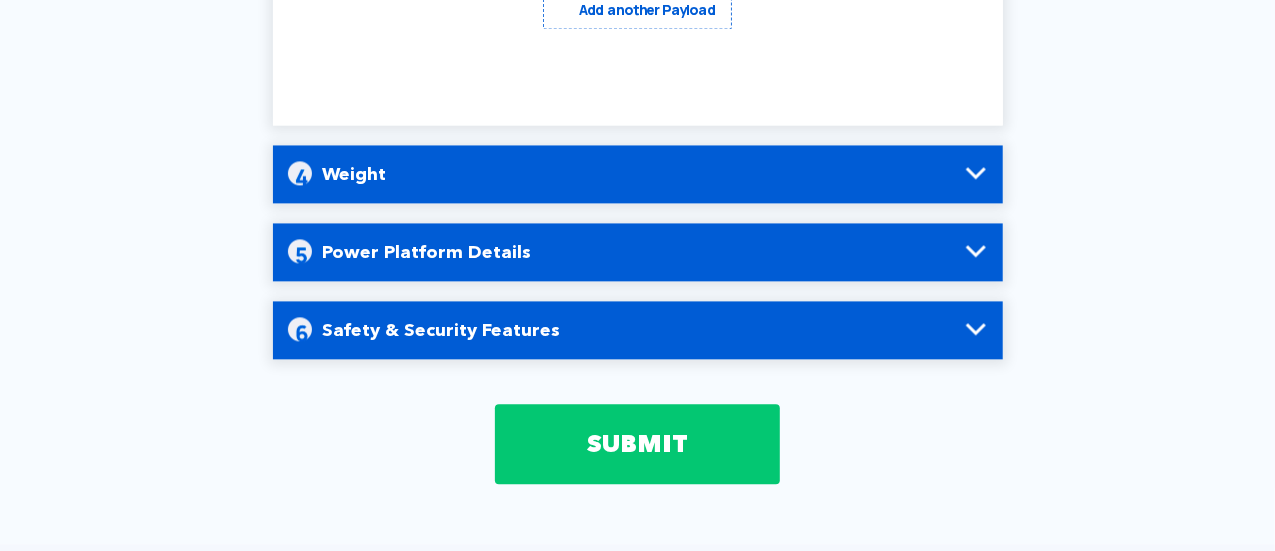 scroll, scrollTop: 2100, scrollLeft: 0, axis: vertical 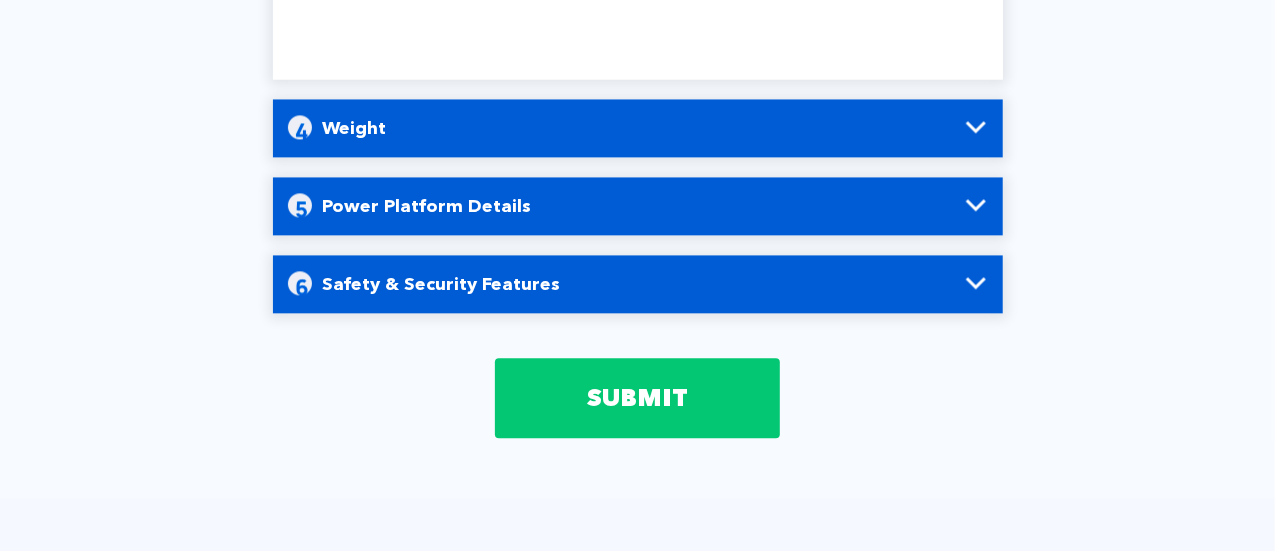 click at bounding box center [976, 127] 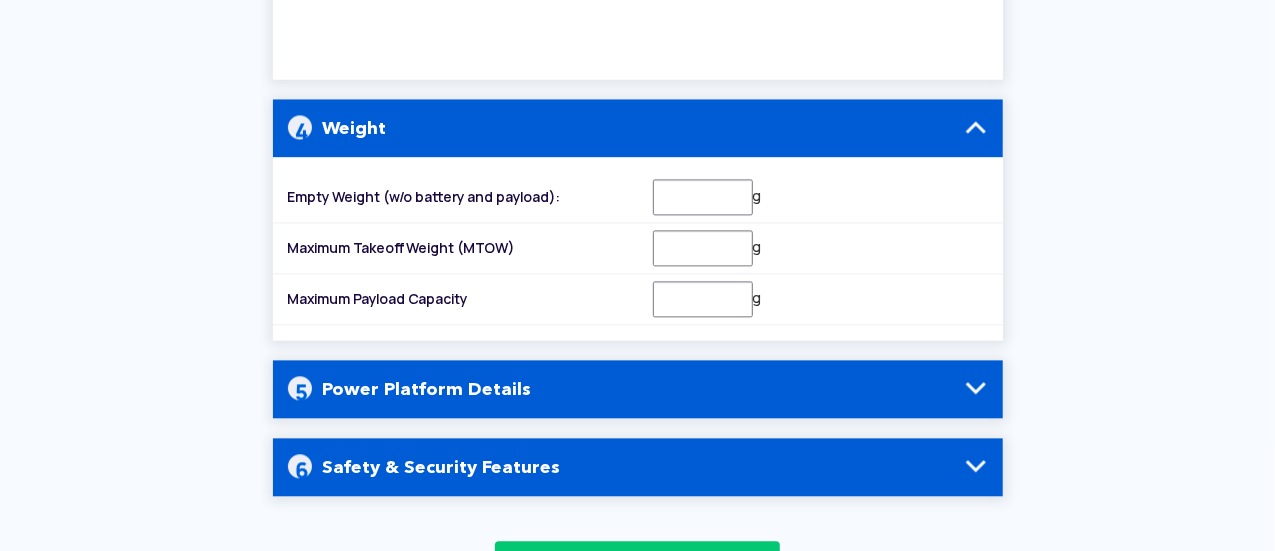 click at bounding box center [976, 127] 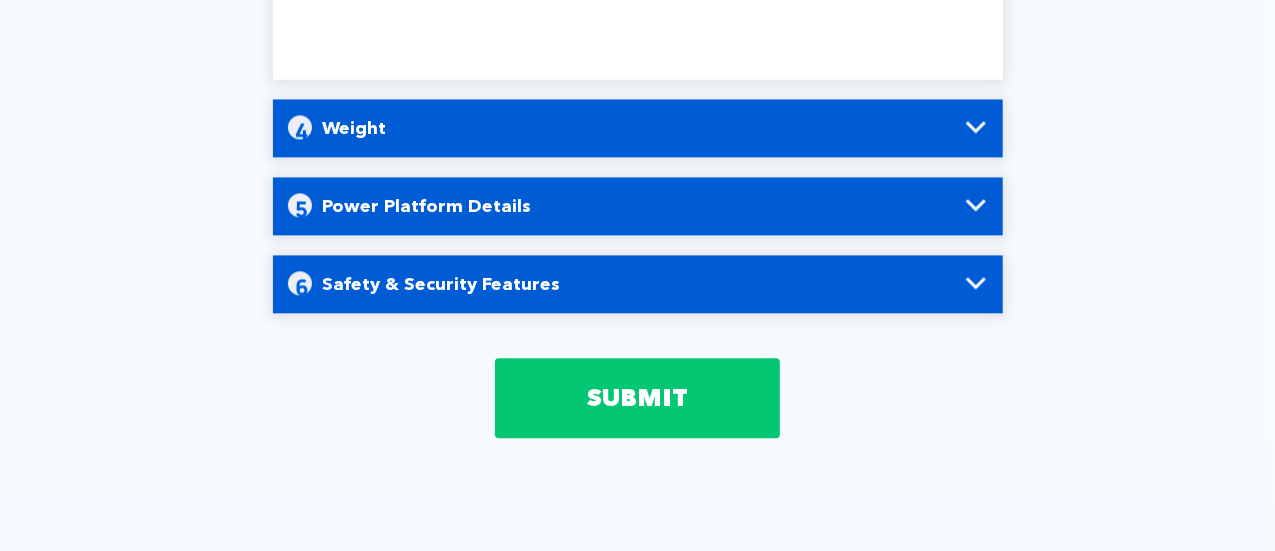 click at bounding box center [976, 205] 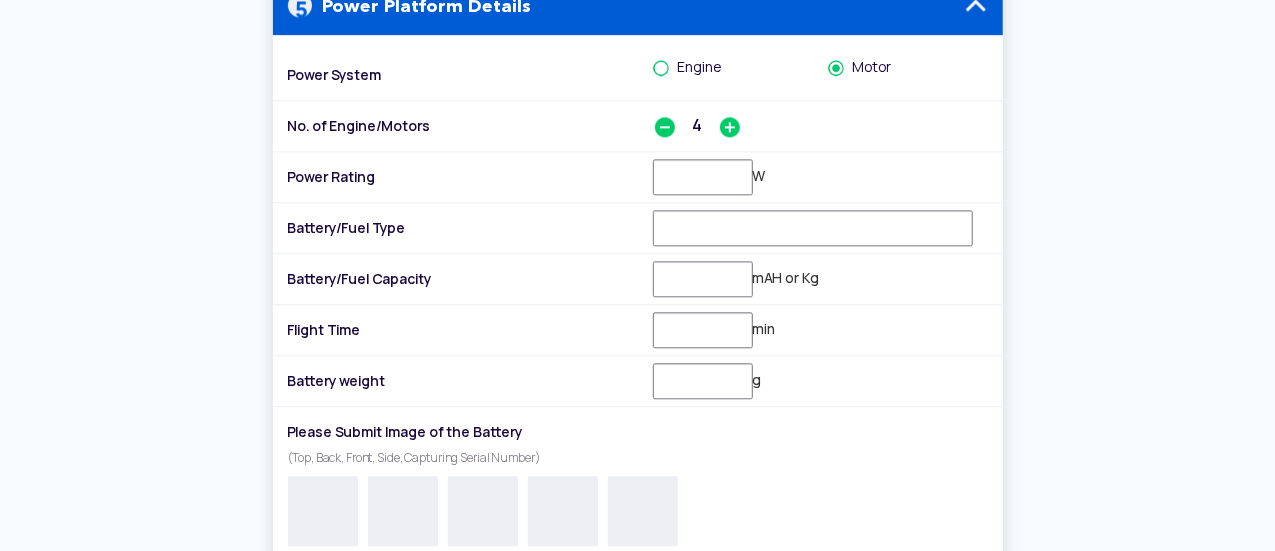 scroll, scrollTop: 2600, scrollLeft: 0, axis: vertical 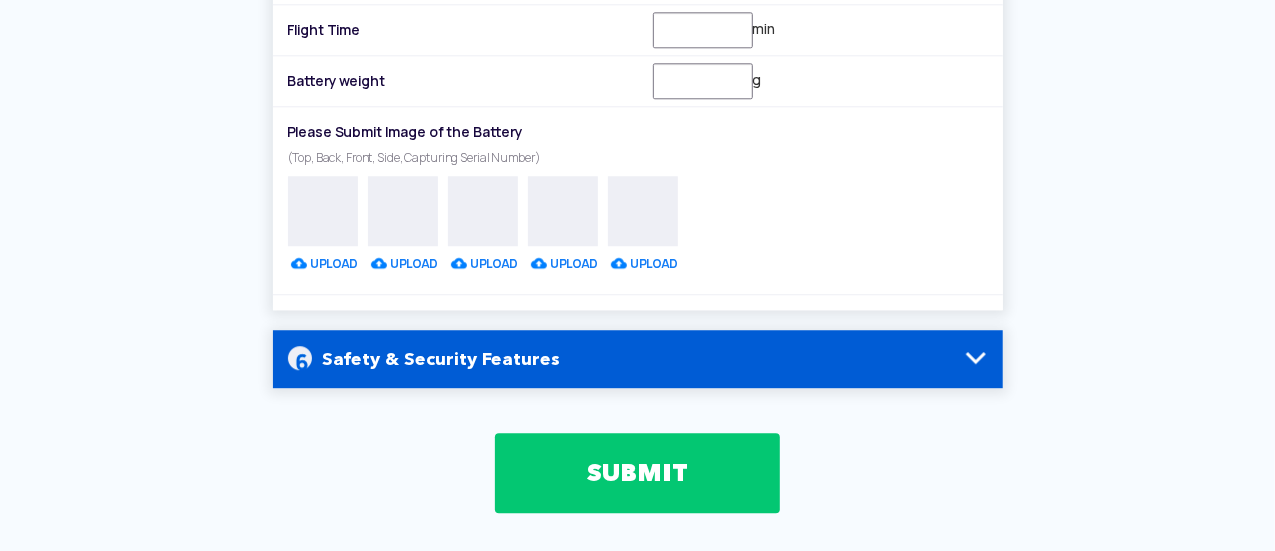 click at bounding box center (976, 358) 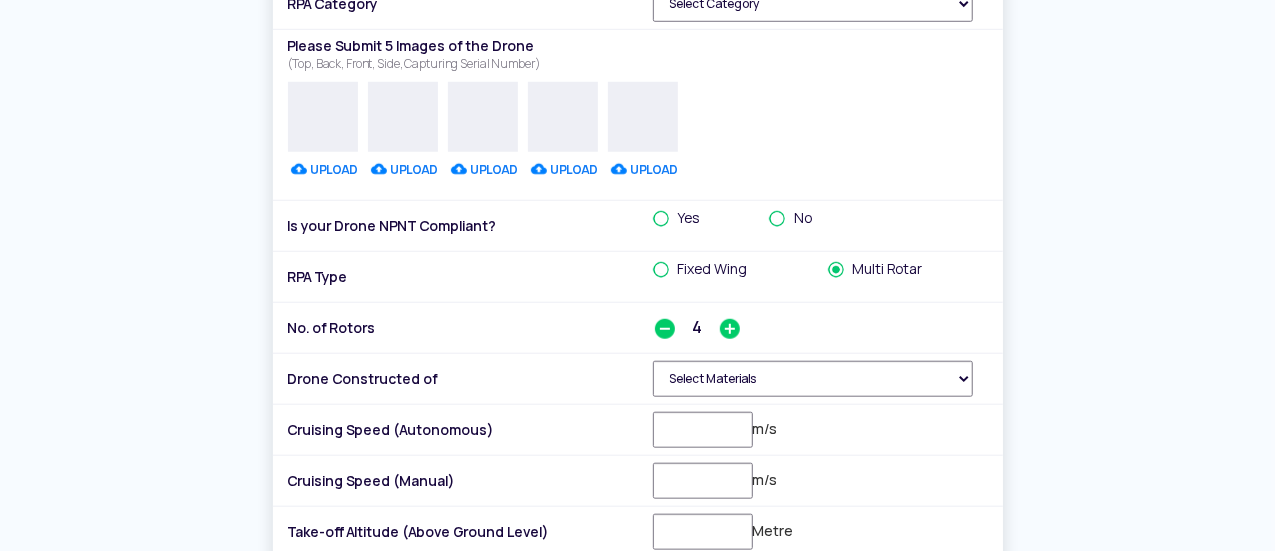 scroll, scrollTop: 700, scrollLeft: 0, axis: vertical 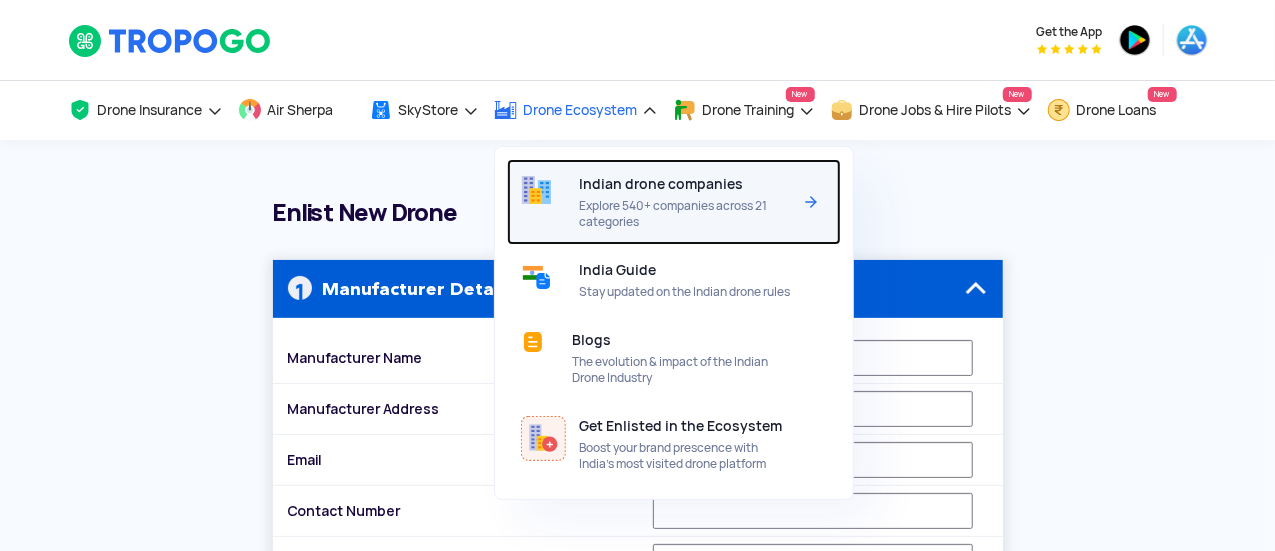 click on "Explore 540+ companies across 21 categories" at bounding box center [685, 214] 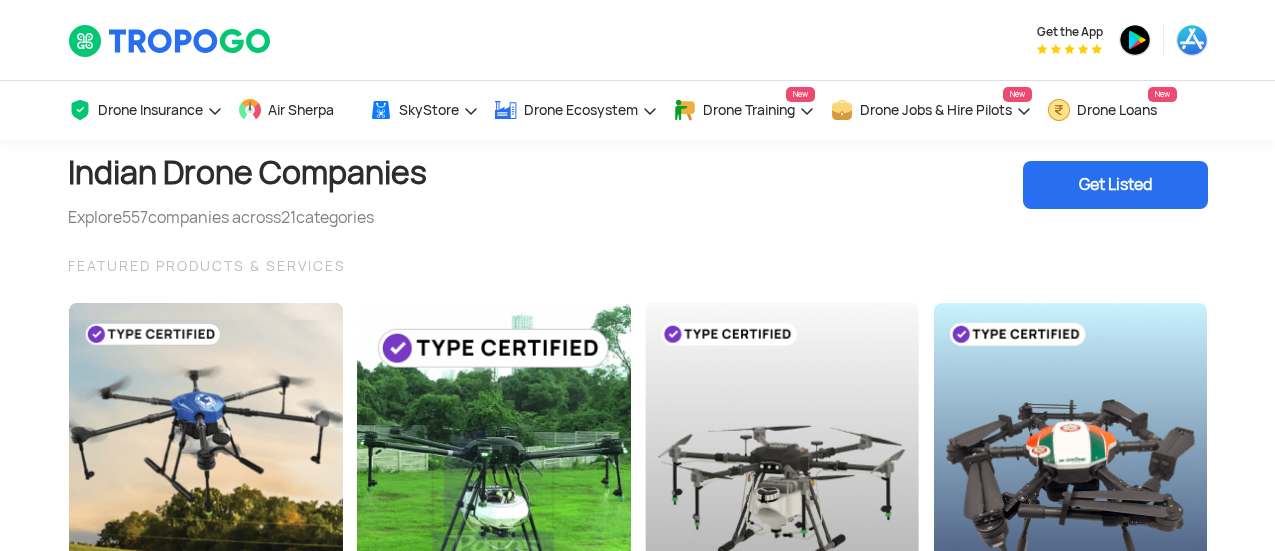 scroll, scrollTop: 0, scrollLeft: 0, axis: both 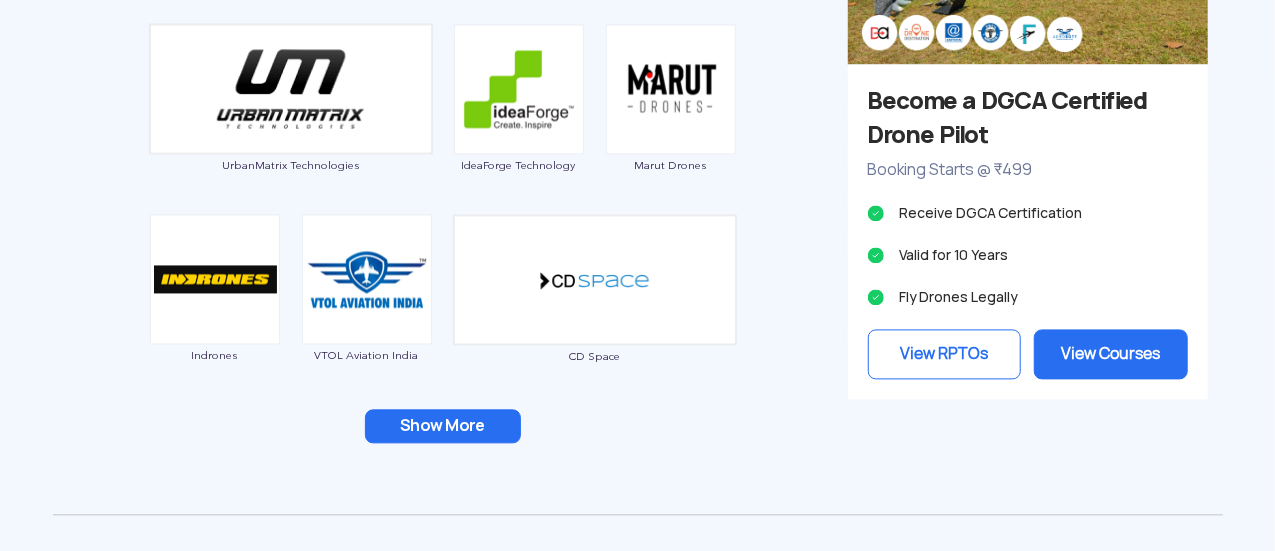 click on "Show More" at bounding box center (443, 426) 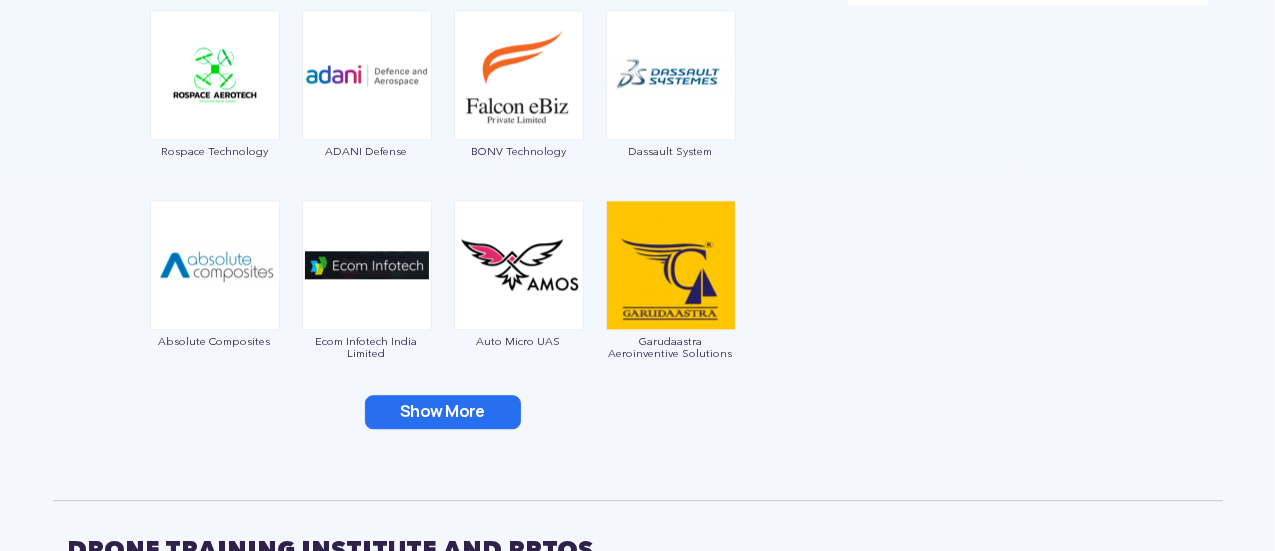 scroll, scrollTop: 2400, scrollLeft: 0, axis: vertical 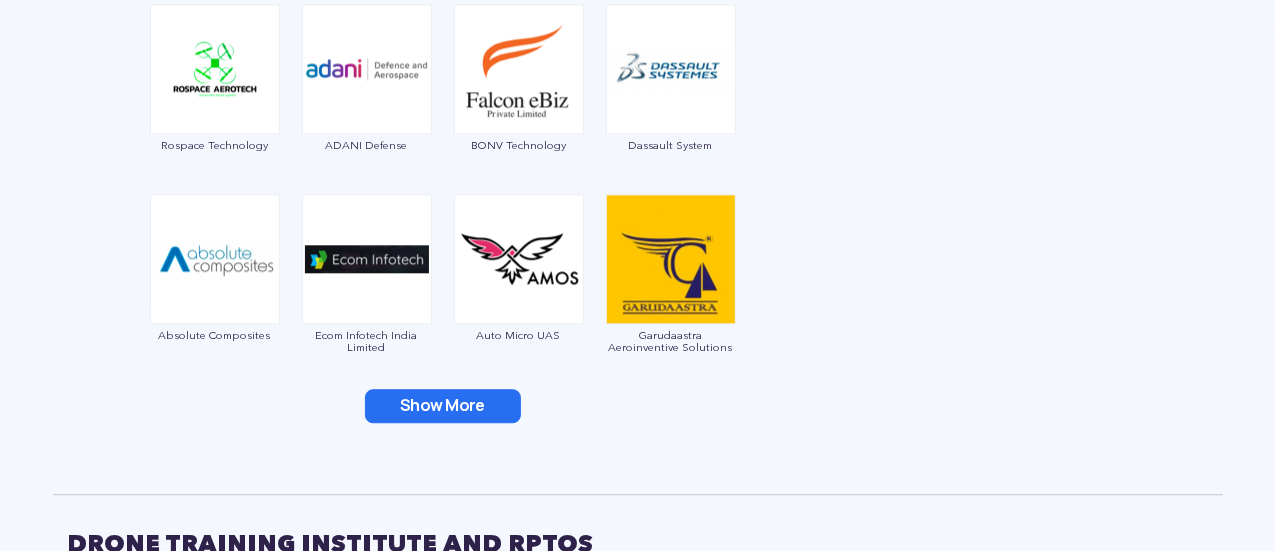 click on "Show More" at bounding box center [443, 406] 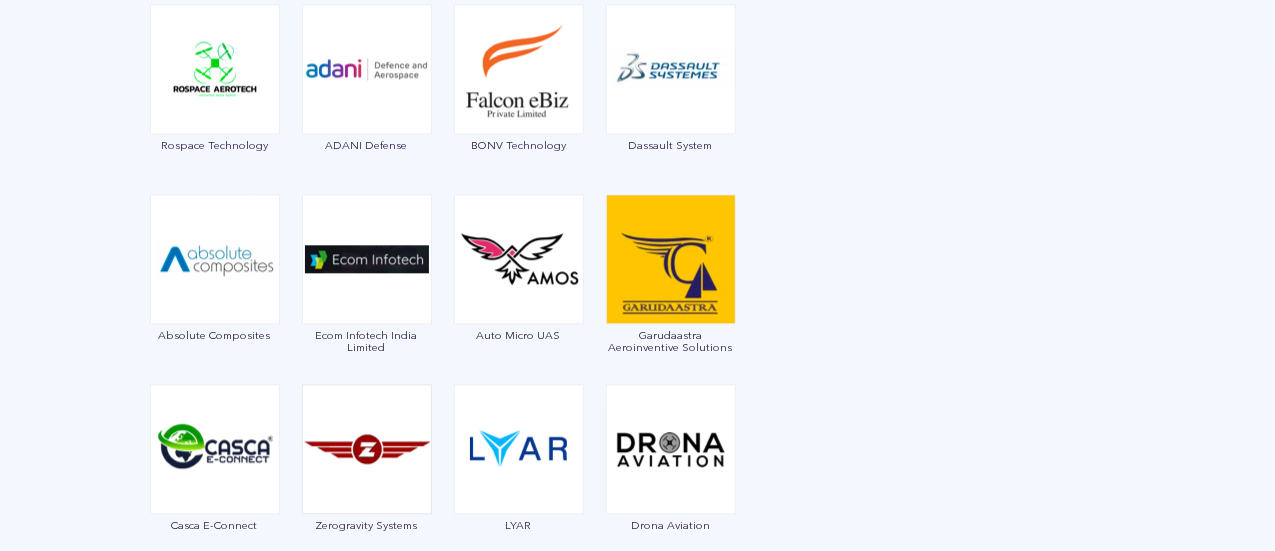 scroll, scrollTop: 2800, scrollLeft: 0, axis: vertical 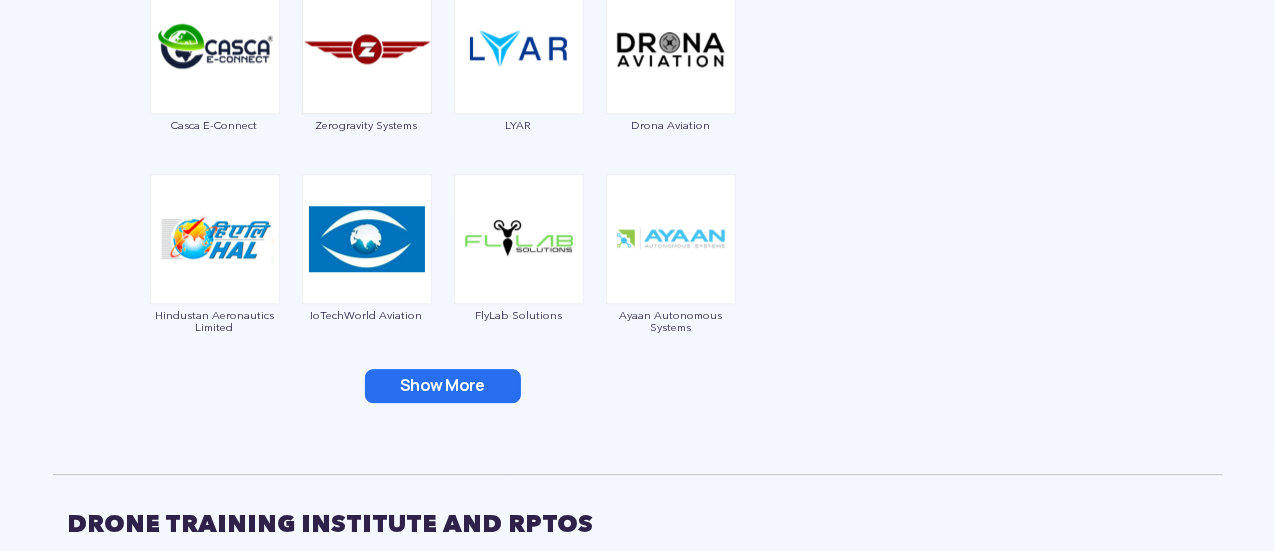 click on "Show More" at bounding box center (443, 386) 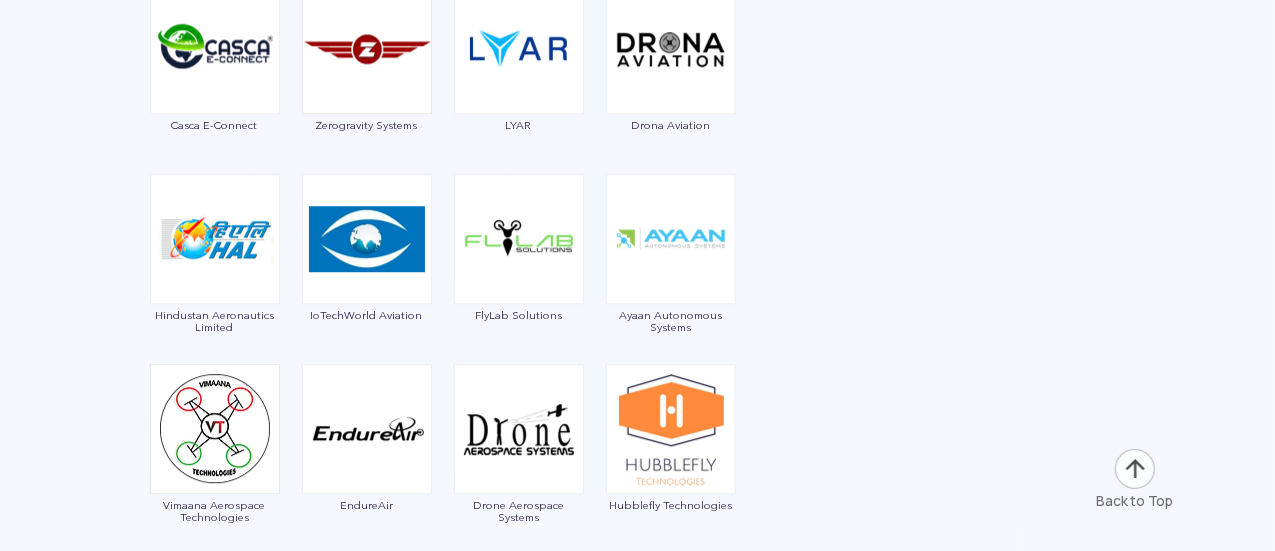 scroll, scrollTop: 3200, scrollLeft: 0, axis: vertical 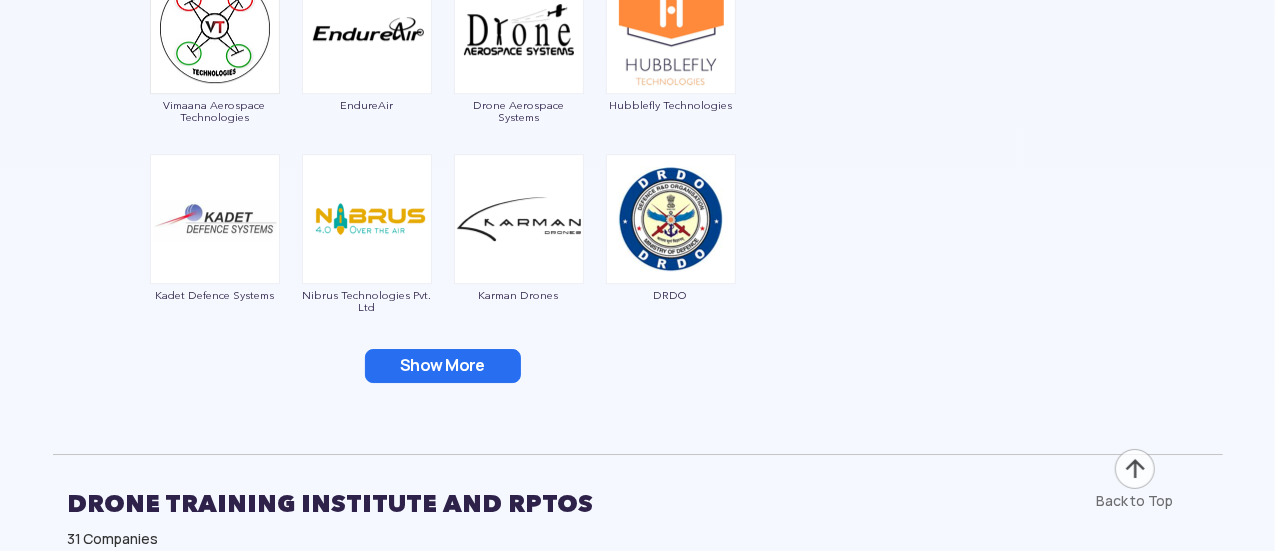 click on "Show More" at bounding box center (443, 366) 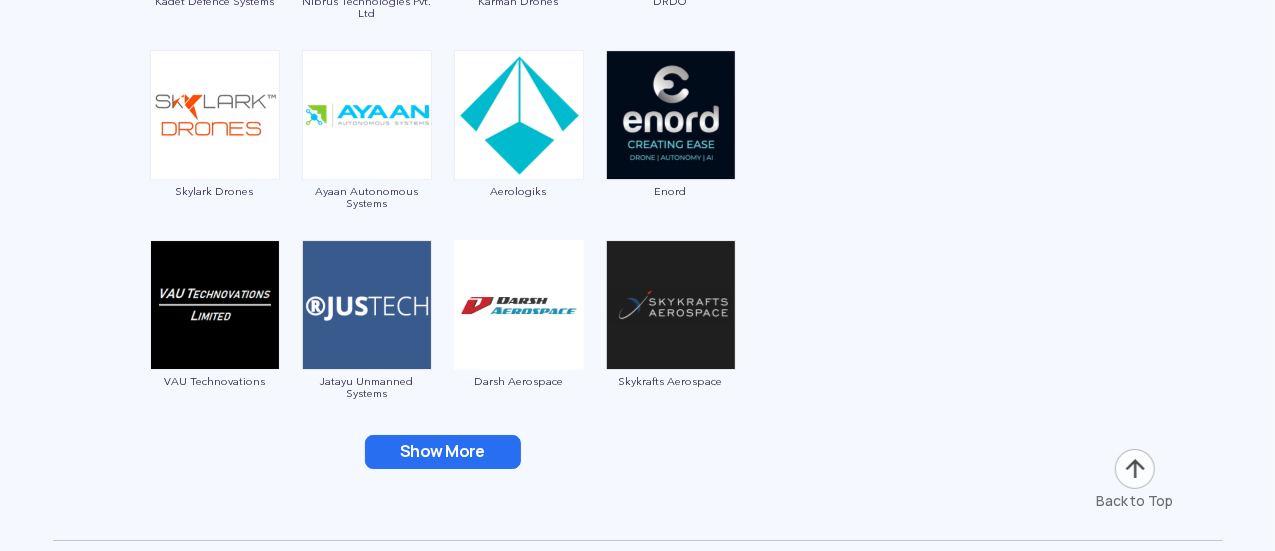 scroll, scrollTop: 3700, scrollLeft: 0, axis: vertical 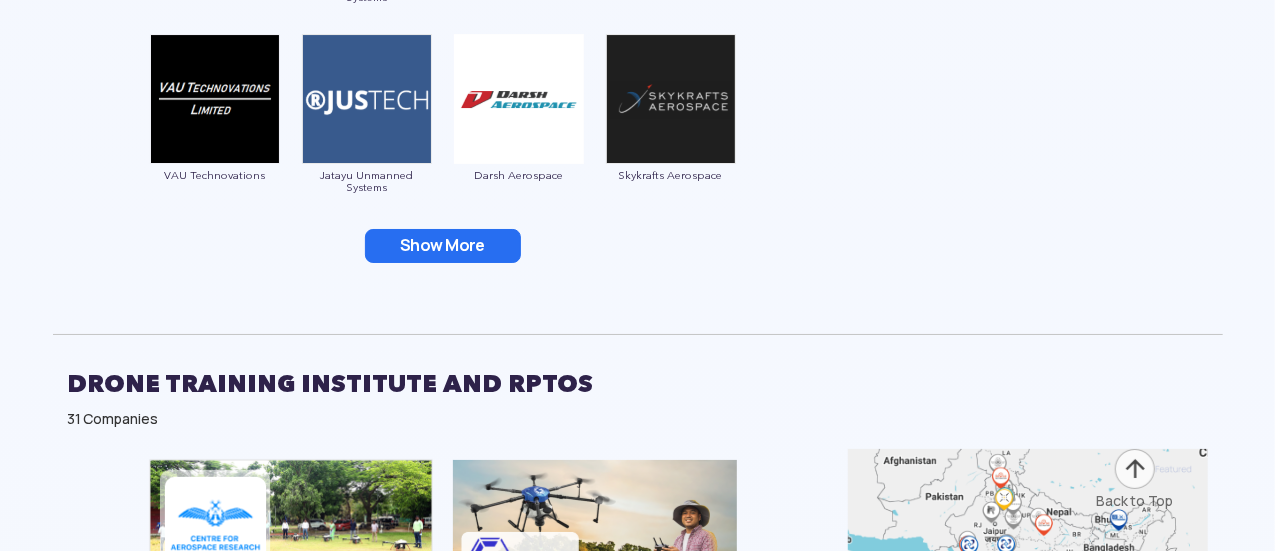 click on "Show More" at bounding box center [443, 246] 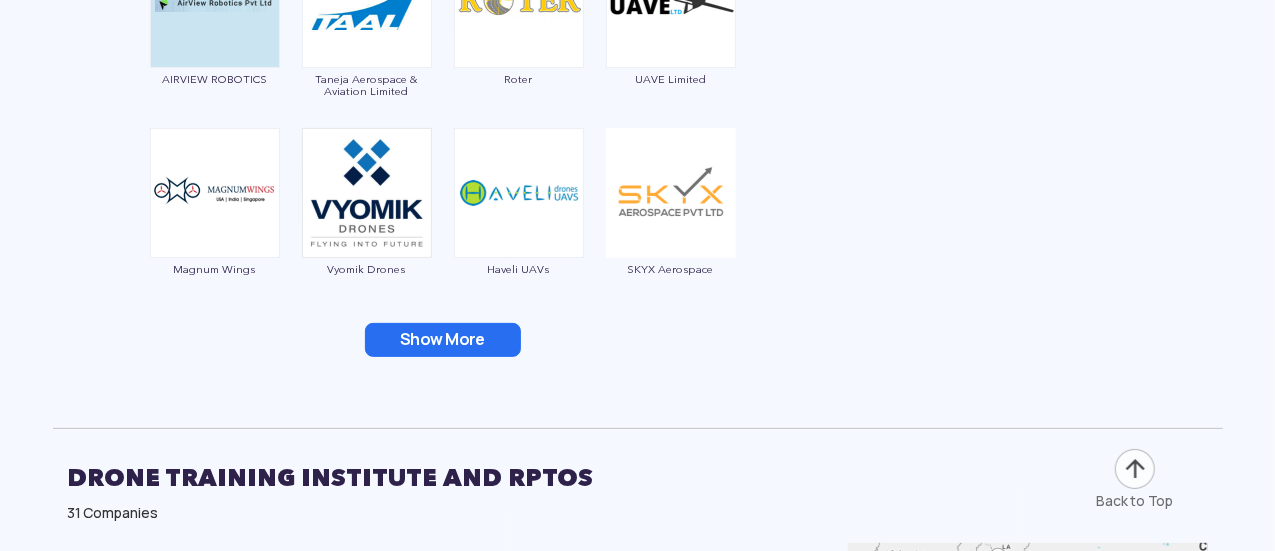 scroll, scrollTop: 4100, scrollLeft: 0, axis: vertical 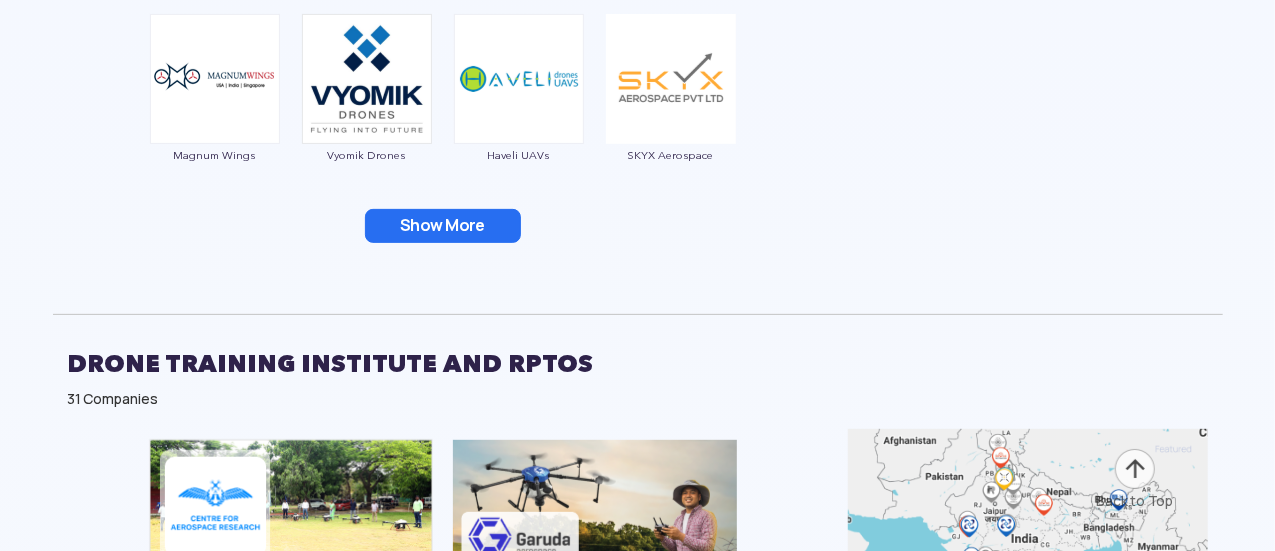 click on "Show More" at bounding box center (443, 226) 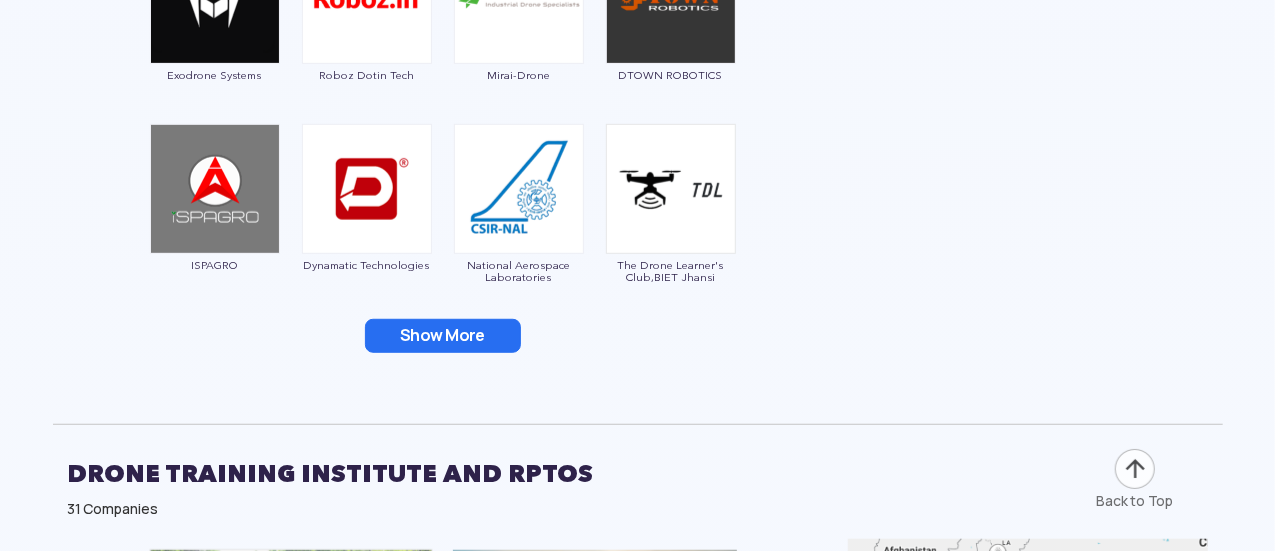 scroll, scrollTop: 4500, scrollLeft: 0, axis: vertical 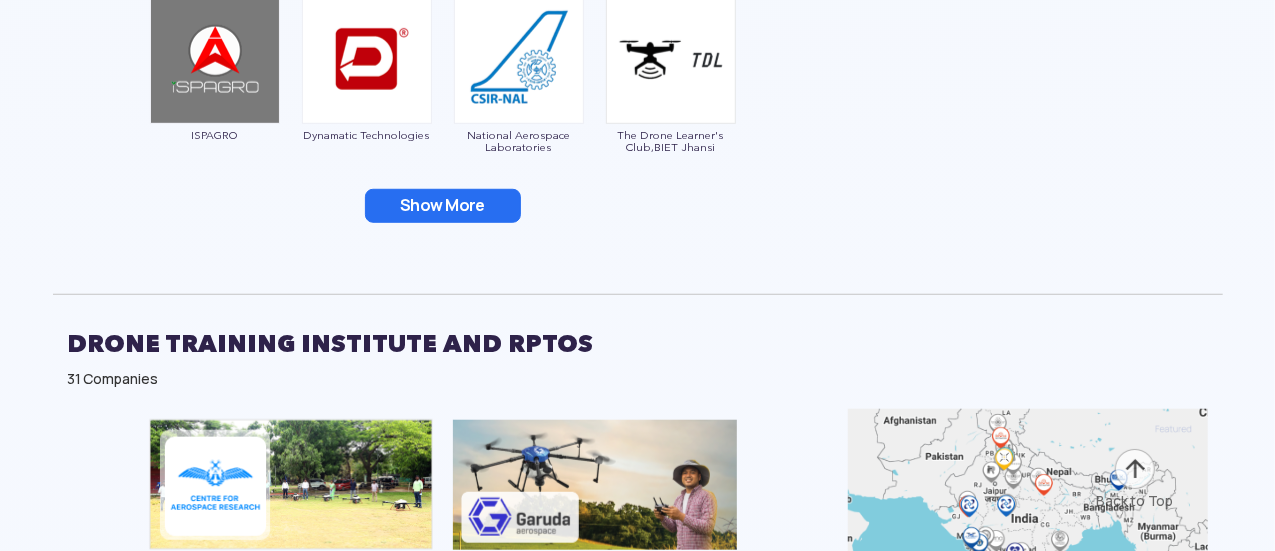 click on "Show More" at bounding box center (443, 206) 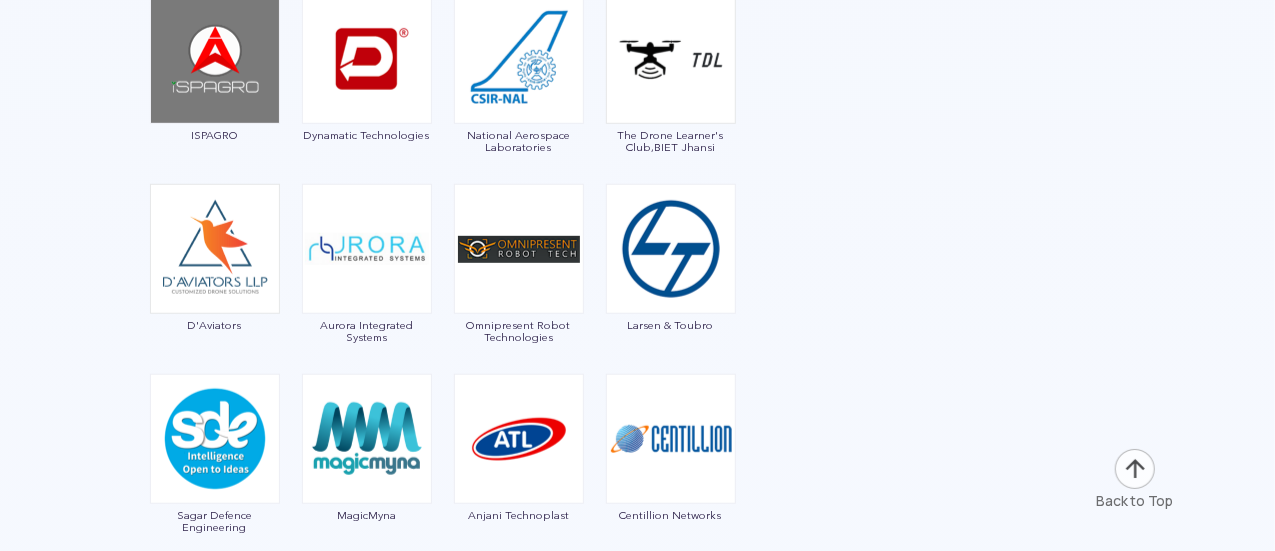 scroll, scrollTop: 4700, scrollLeft: 0, axis: vertical 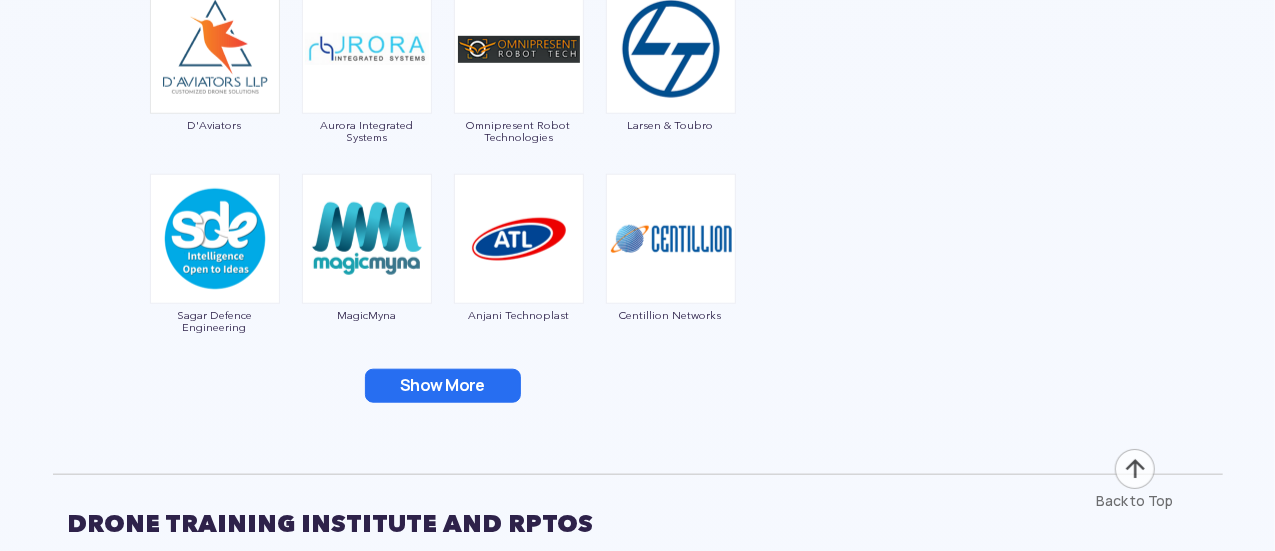 click on "Show More" at bounding box center (443, 386) 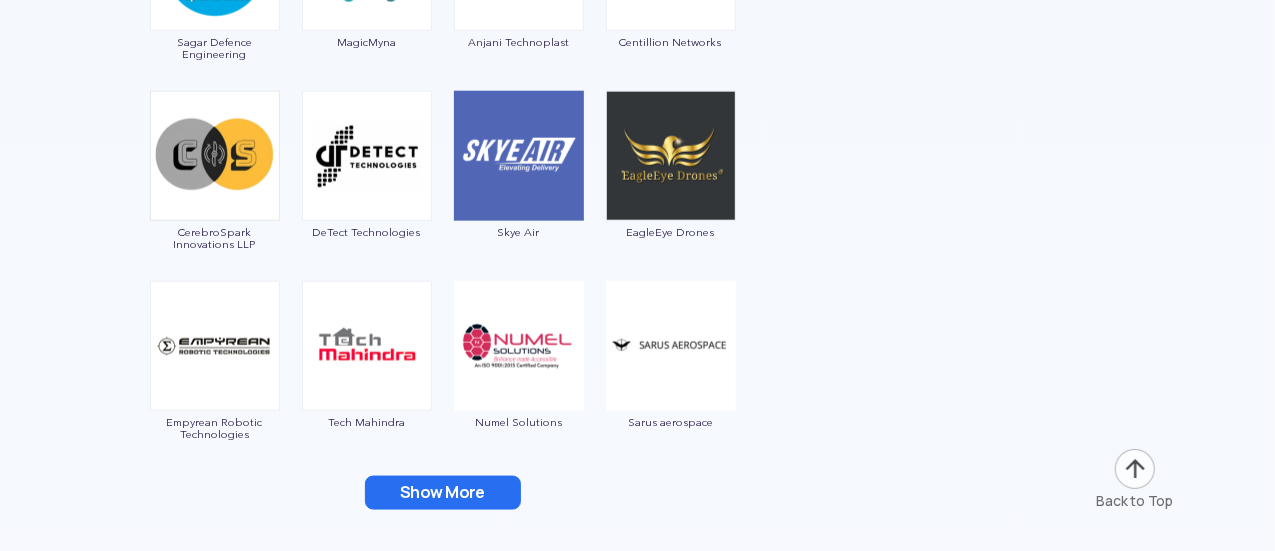 scroll, scrollTop: 5000, scrollLeft: 0, axis: vertical 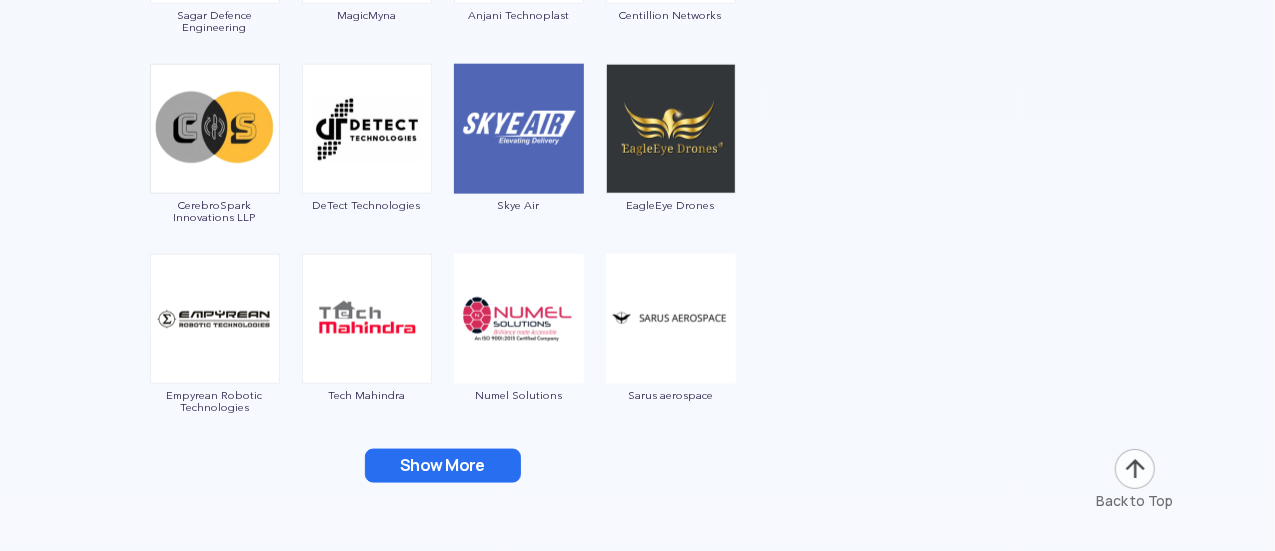 click on "Show More" at bounding box center [443, 466] 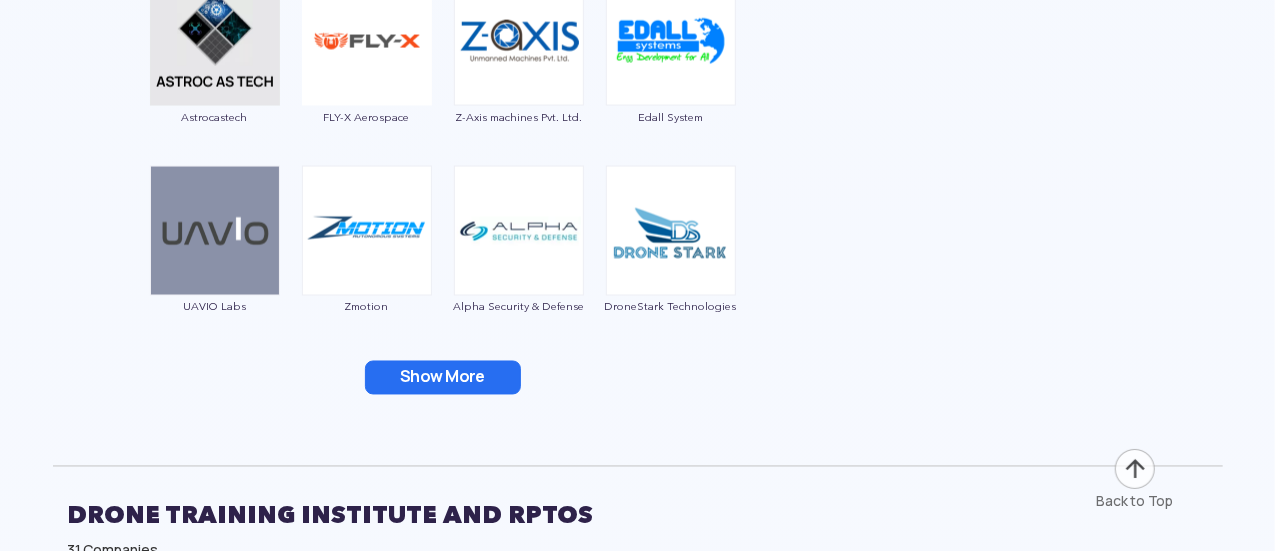 scroll, scrollTop: 5500, scrollLeft: 0, axis: vertical 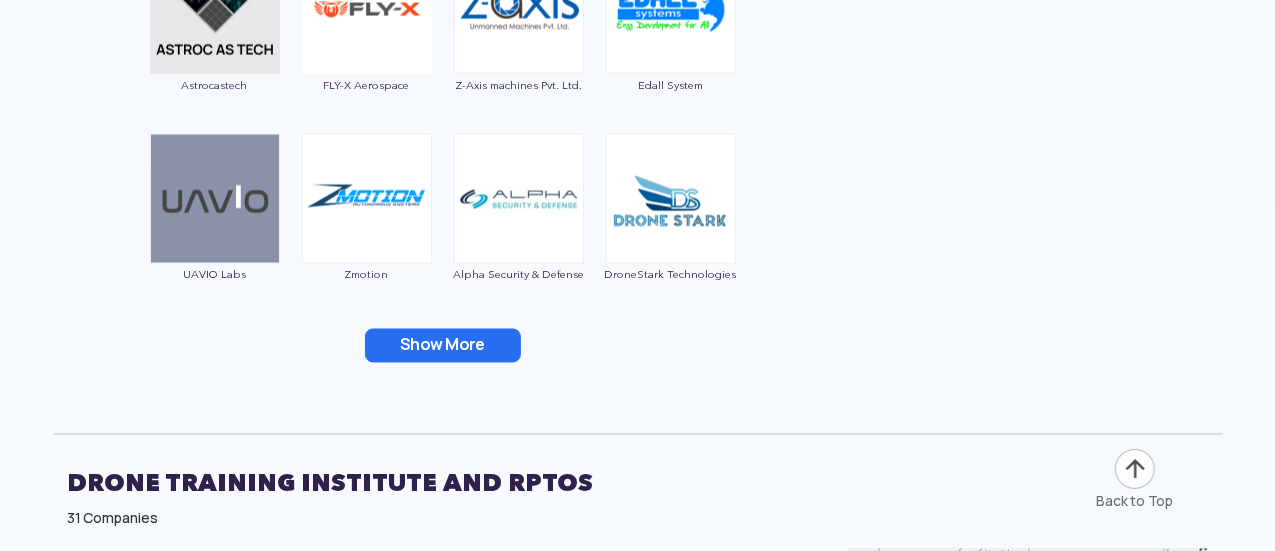 click on "Show More" at bounding box center [443, 346] 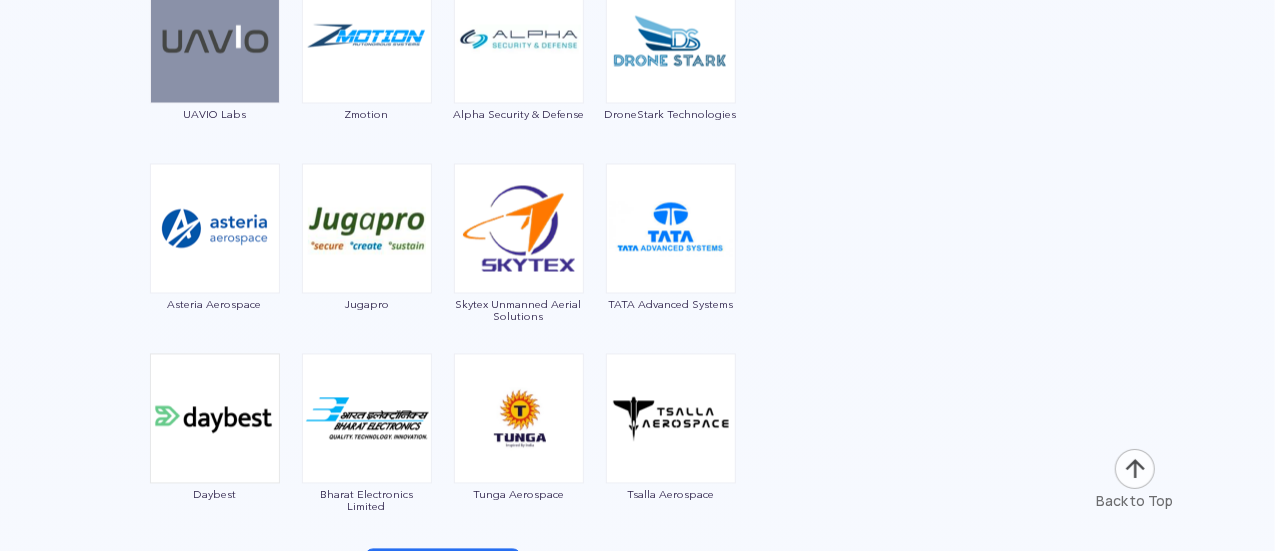 scroll, scrollTop: 5800, scrollLeft: 0, axis: vertical 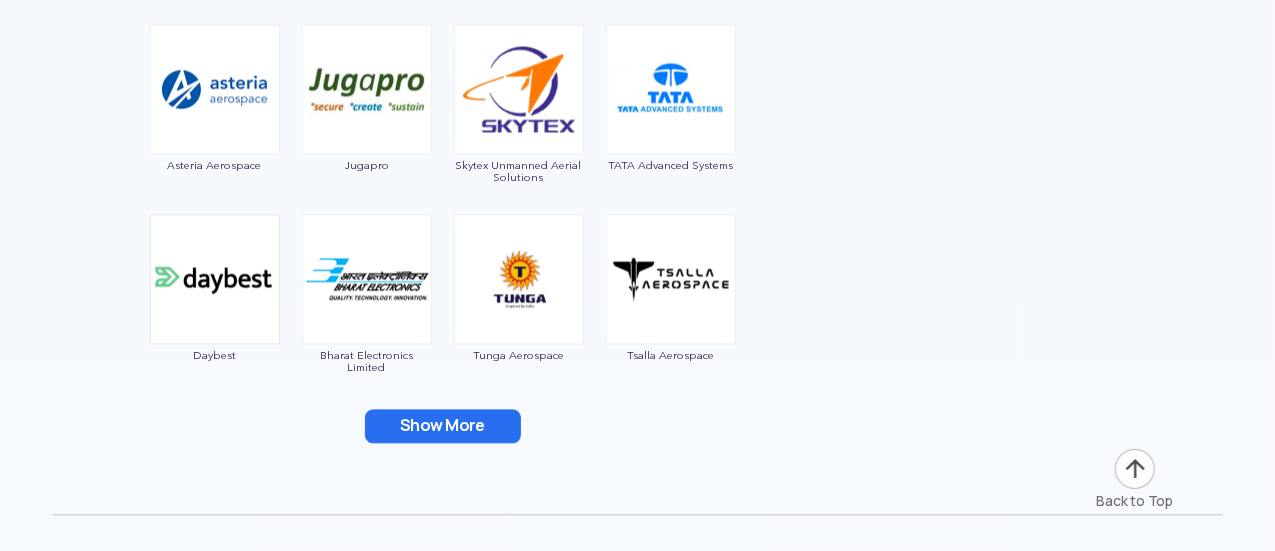 click on "Show More" at bounding box center (443, 426) 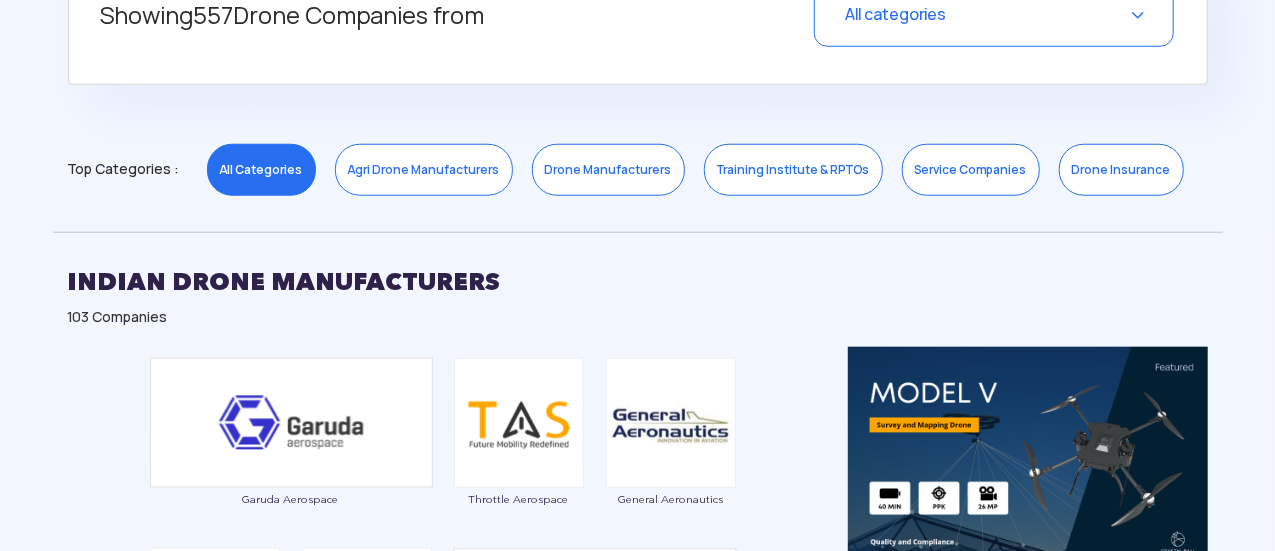 scroll, scrollTop: 900, scrollLeft: 0, axis: vertical 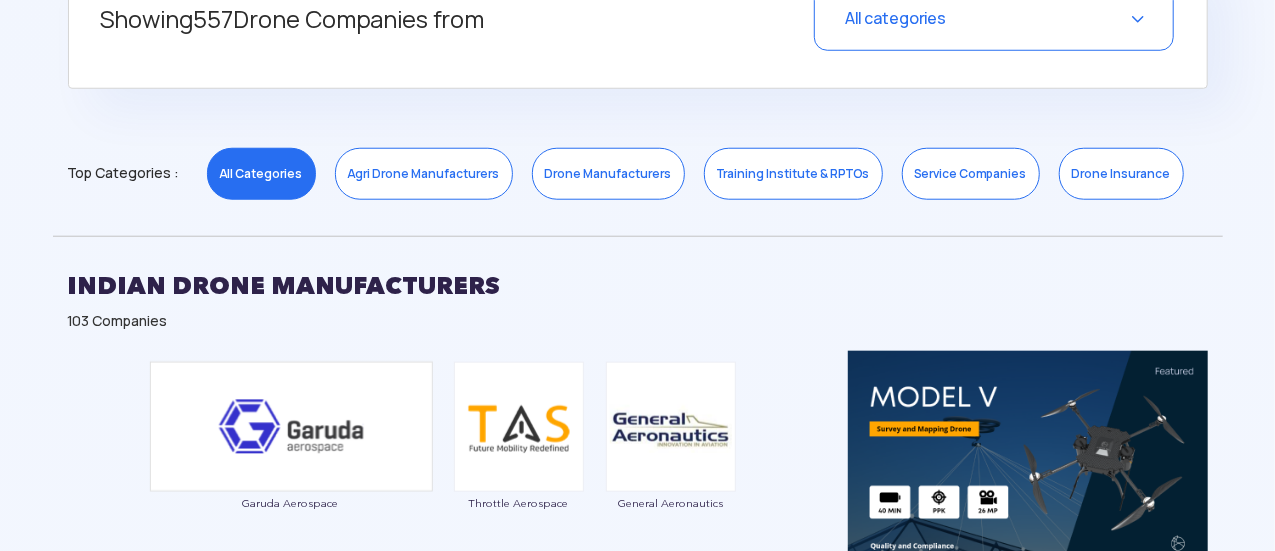 click on "Agri Drone Manufacturers" at bounding box center (424, 174) 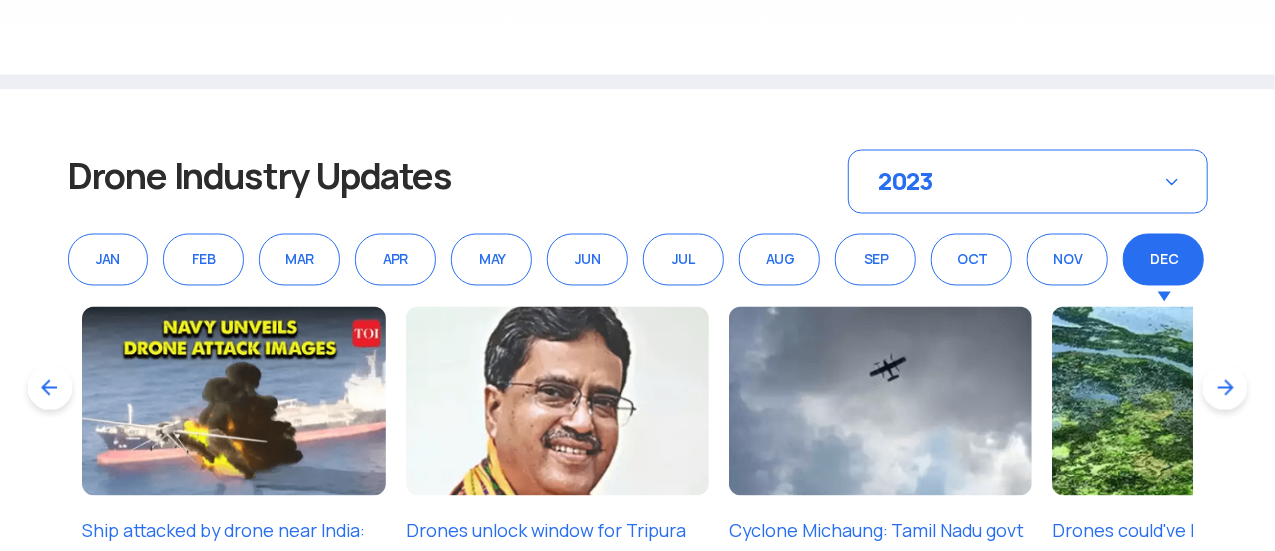 scroll, scrollTop: 1400, scrollLeft: 0, axis: vertical 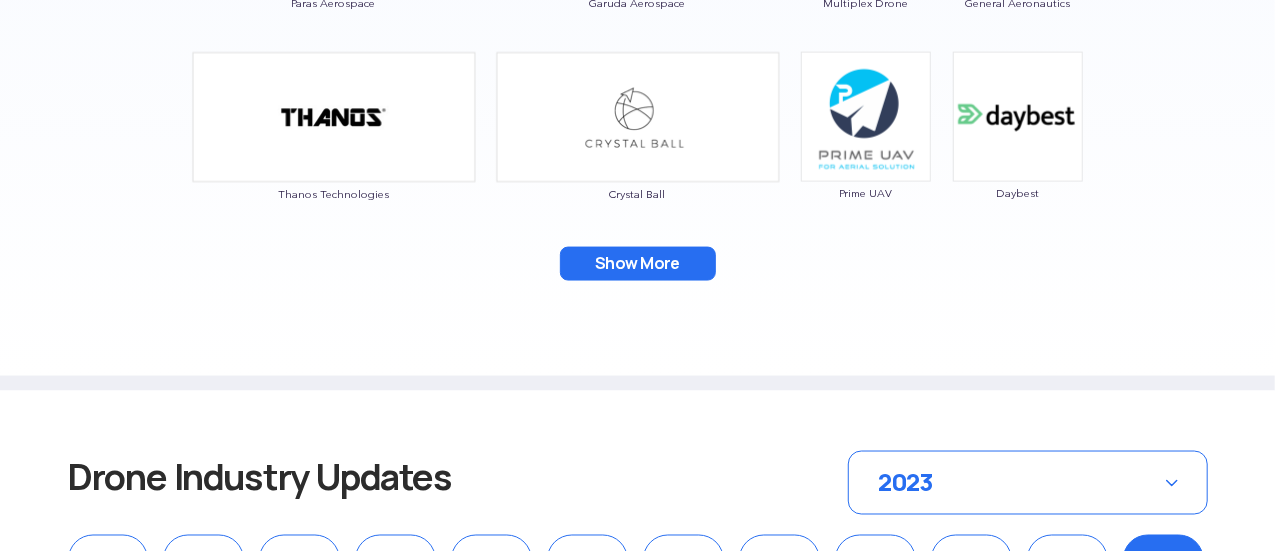 click on "Show More" at bounding box center [638, 264] 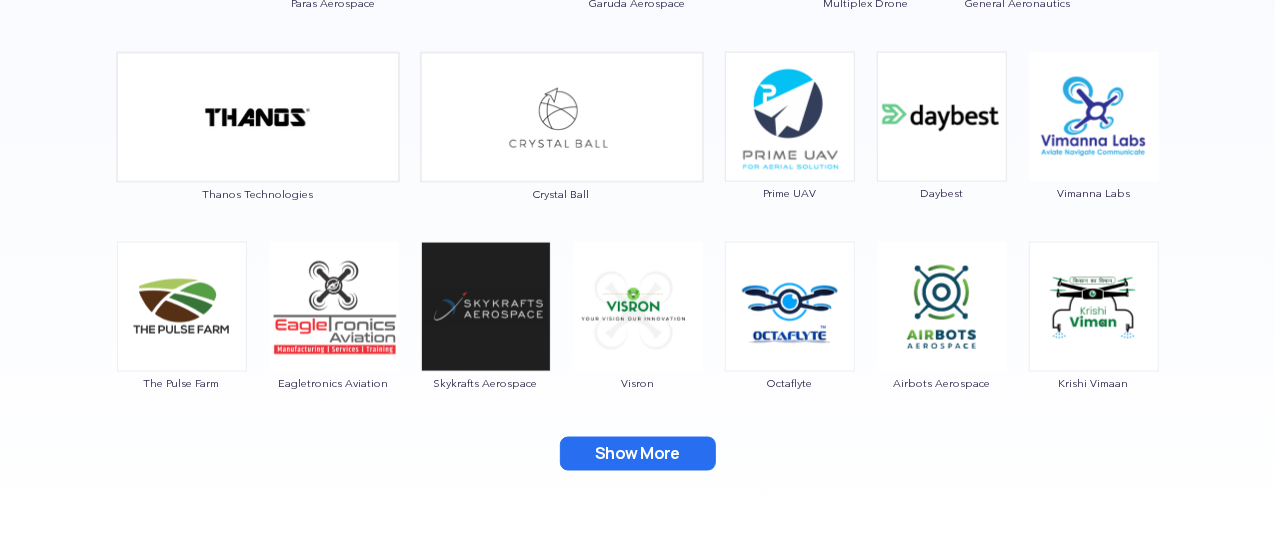 click on "Show More" at bounding box center (638, 454) 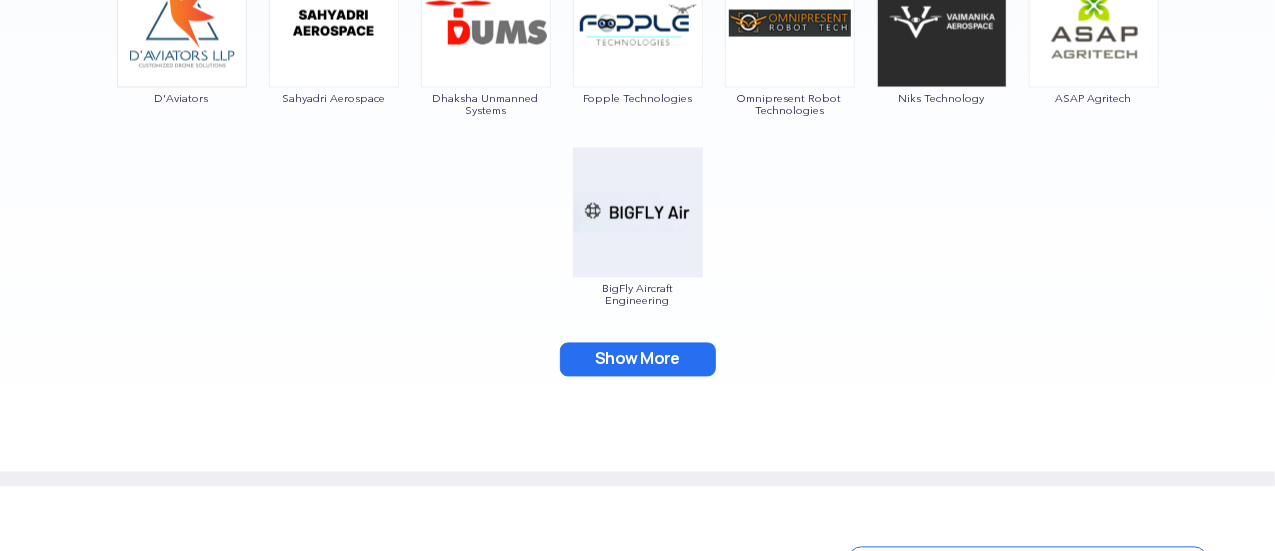scroll, scrollTop: 1900, scrollLeft: 0, axis: vertical 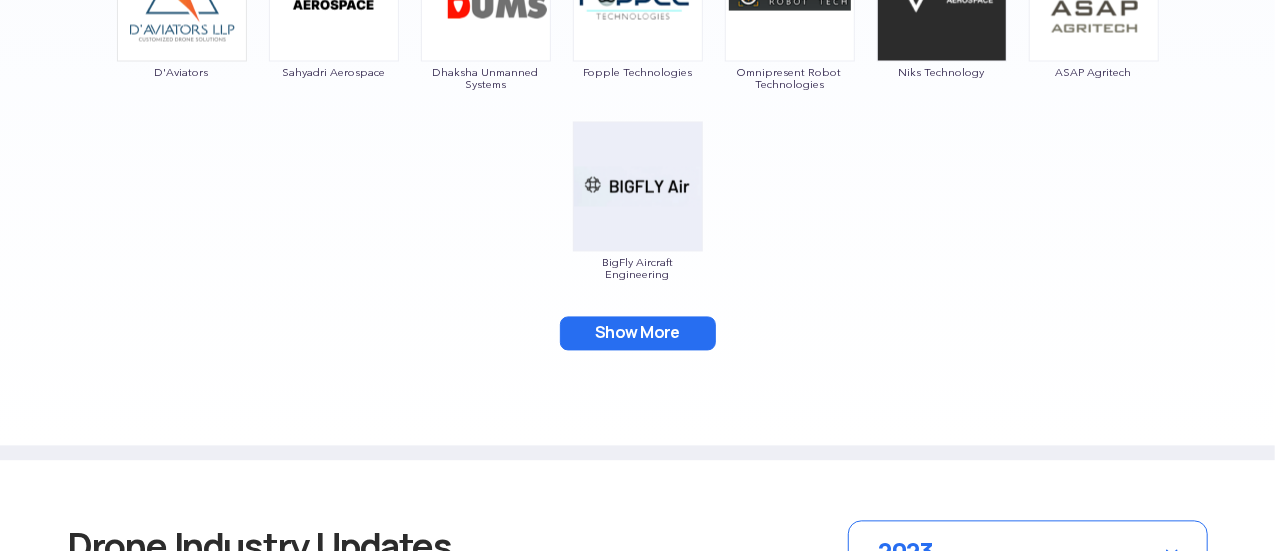 click on "Show More" at bounding box center (638, 334) 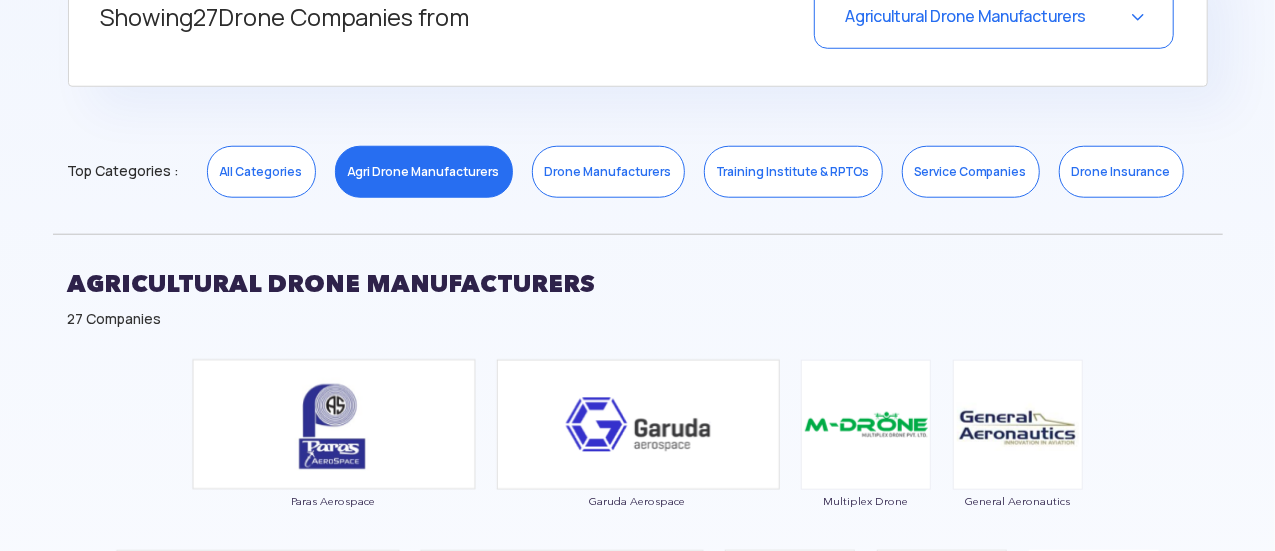 scroll, scrollTop: 900, scrollLeft: 0, axis: vertical 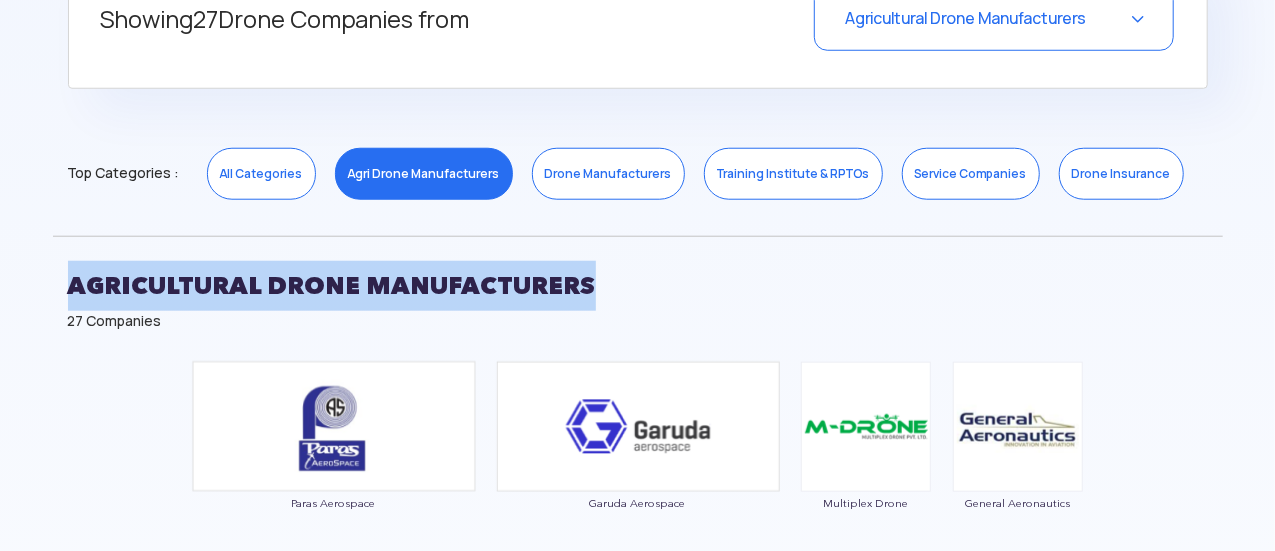 drag, startPoint x: 70, startPoint y: 281, endPoint x: 589, endPoint y: 284, distance: 519.00867 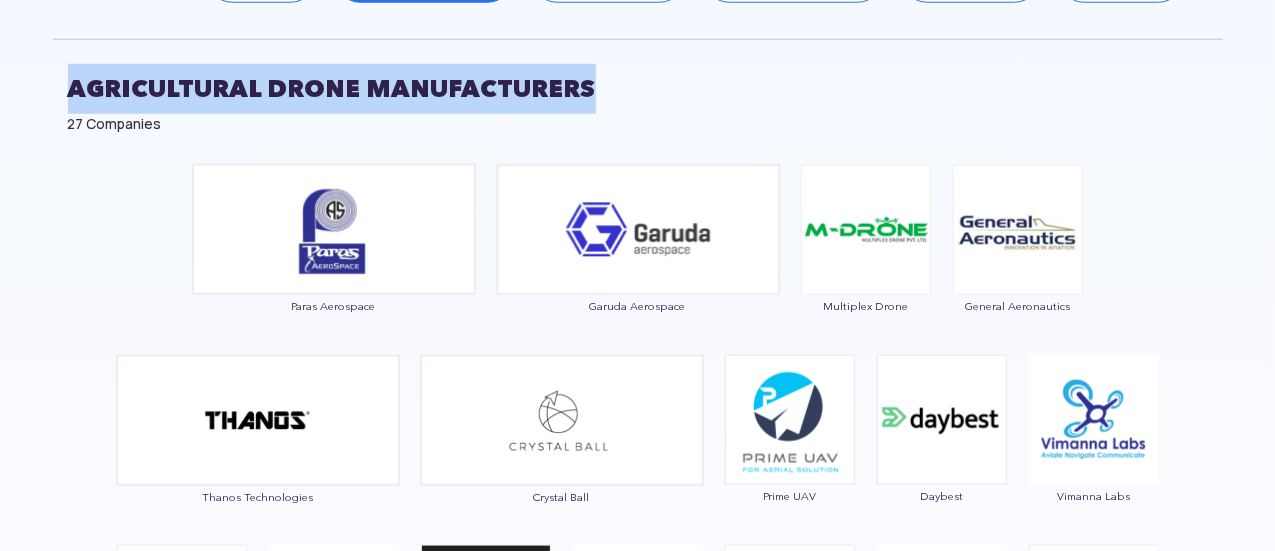 scroll, scrollTop: 1100, scrollLeft: 0, axis: vertical 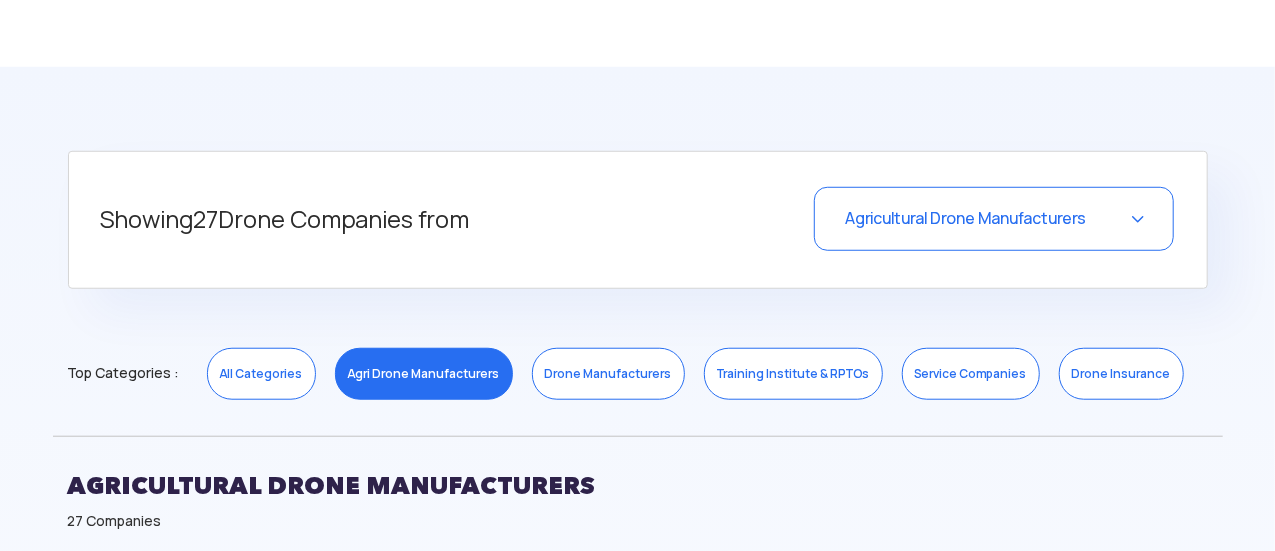 click on "Drone Manufacturers" at bounding box center [608, 374] 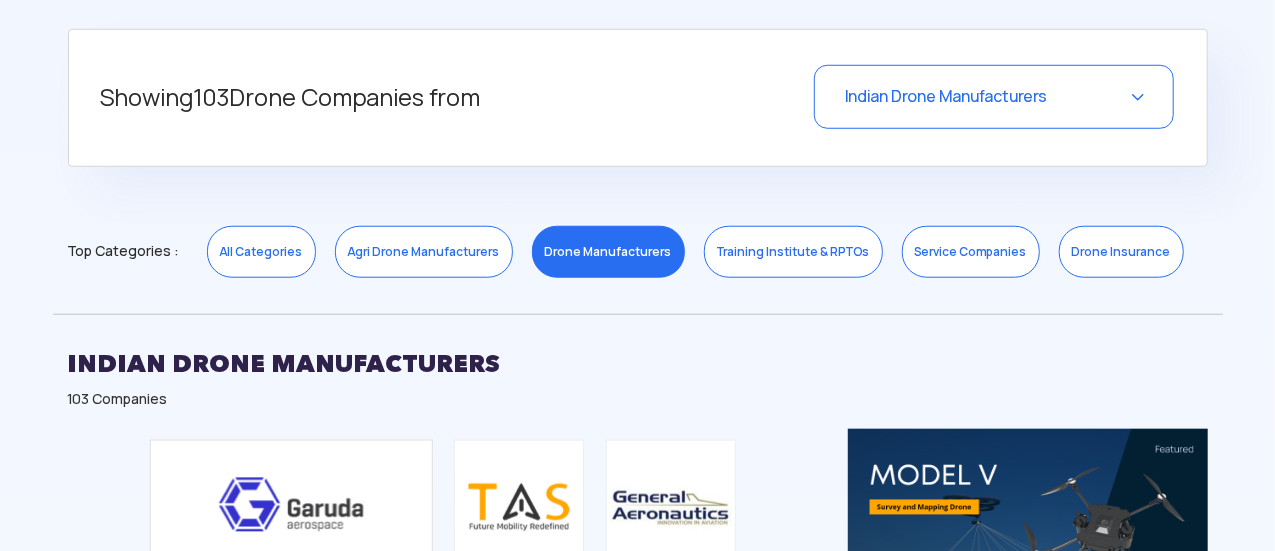 scroll, scrollTop: 1000, scrollLeft: 0, axis: vertical 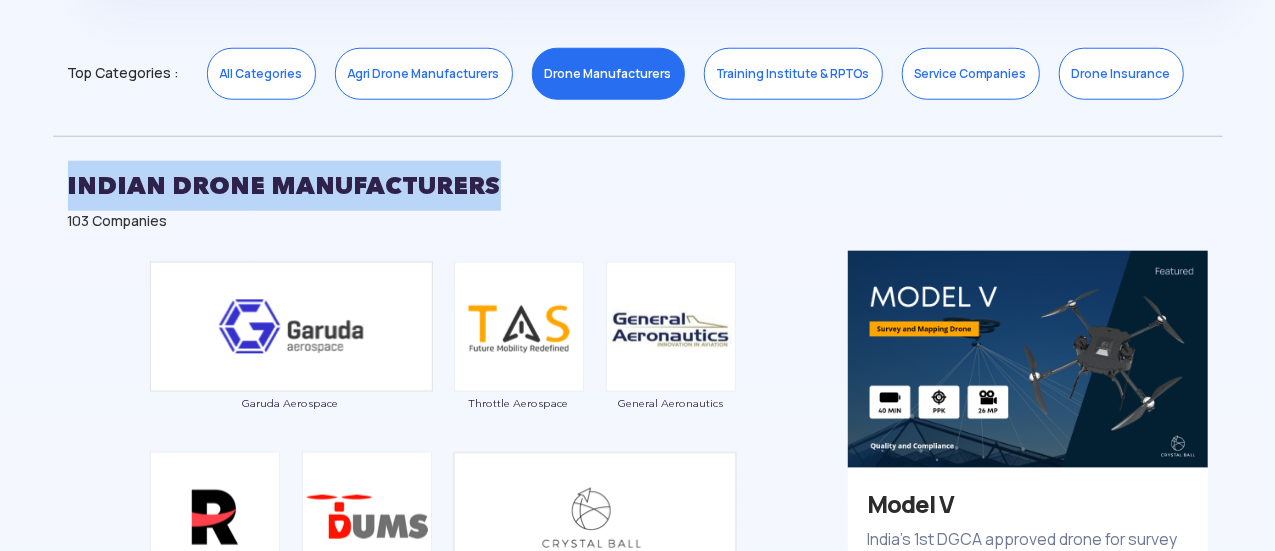drag, startPoint x: 68, startPoint y: 179, endPoint x: 536, endPoint y: 161, distance: 468.34604 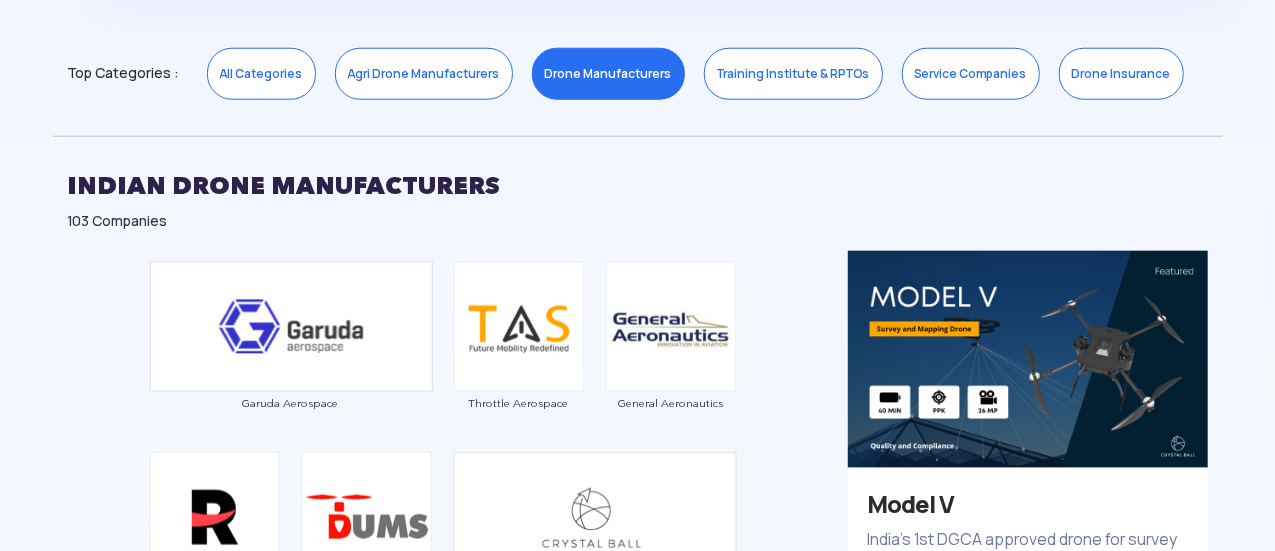 click on "Service Companies" at bounding box center (971, 74) 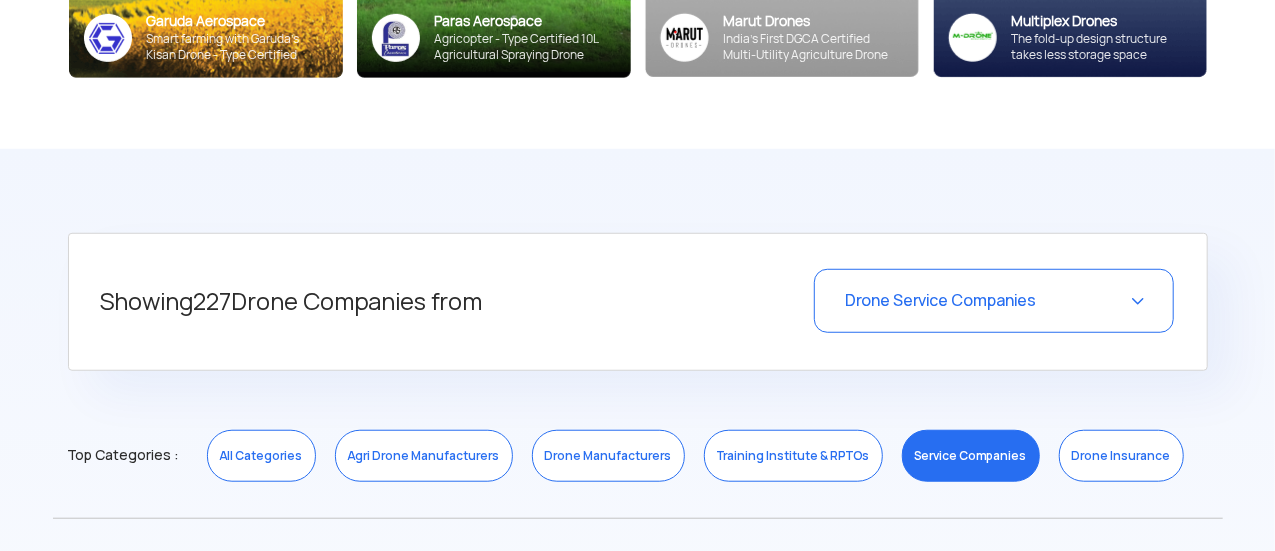 scroll, scrollTop: 600, scrollLeft: 0, axis: vertical 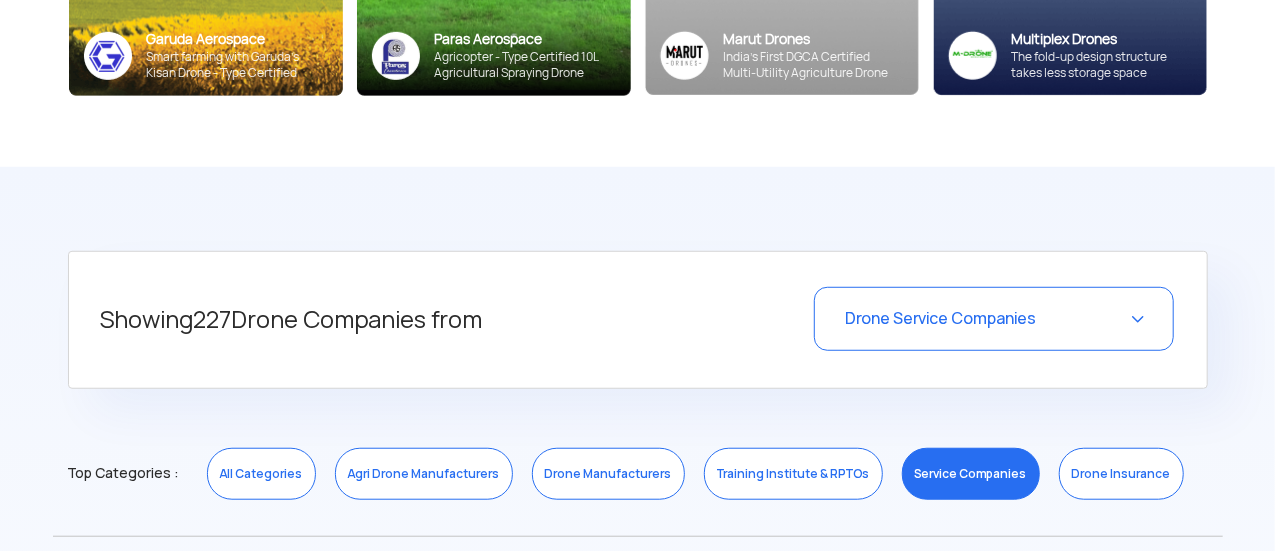click on "Drone Service Companies" at bounding box center (940, 318) 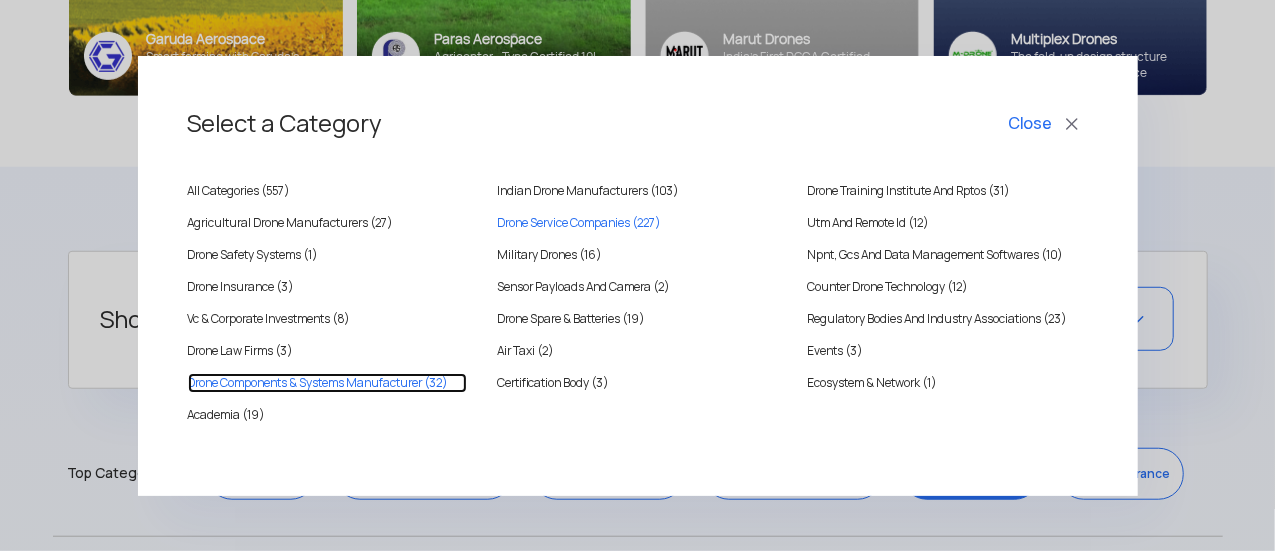 click on "Drone Components & Systems Manufacturer (32)" at bounding box center [328, 383] 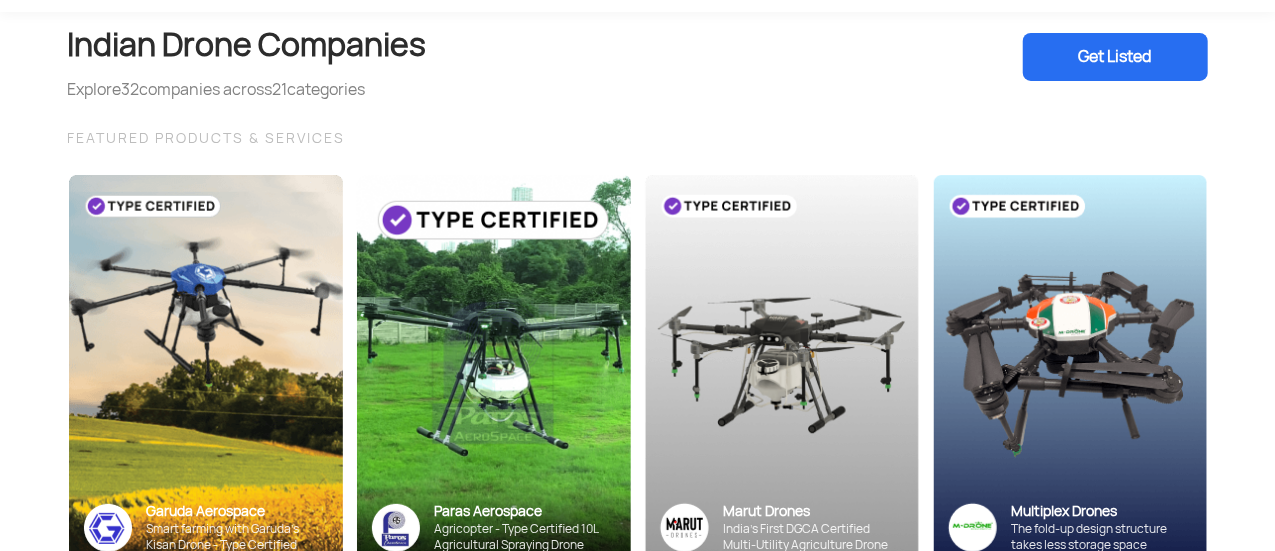 scroll, scrollTop: 0, scrollLeft: 0, axis: both 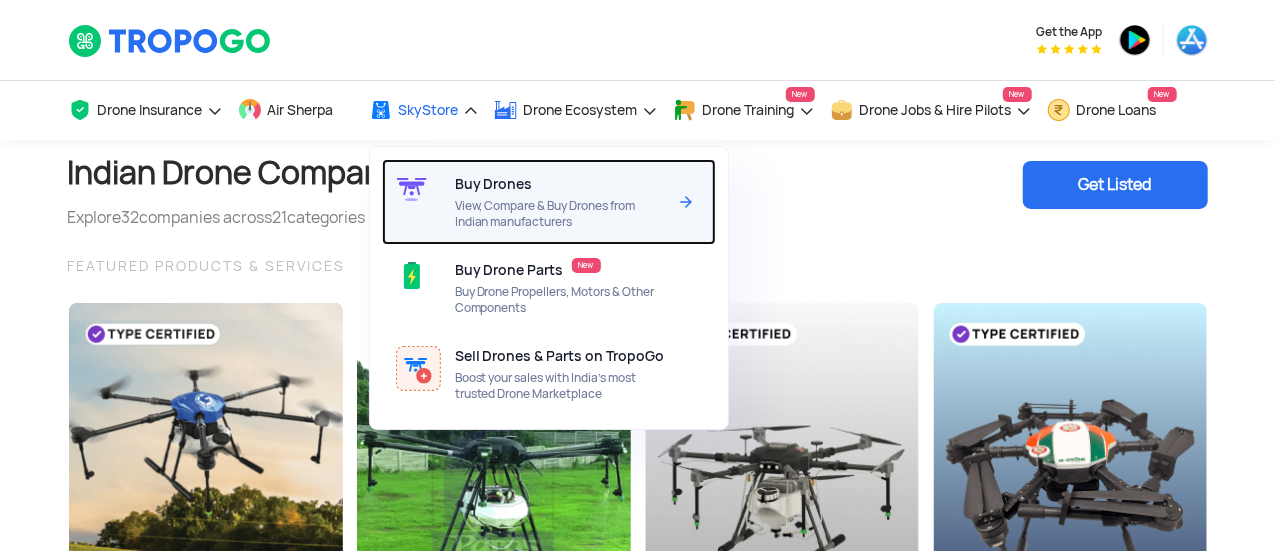 click on "View, Compare & Buy Drones from Indian manufacturers" at bounding box center (560, 214) 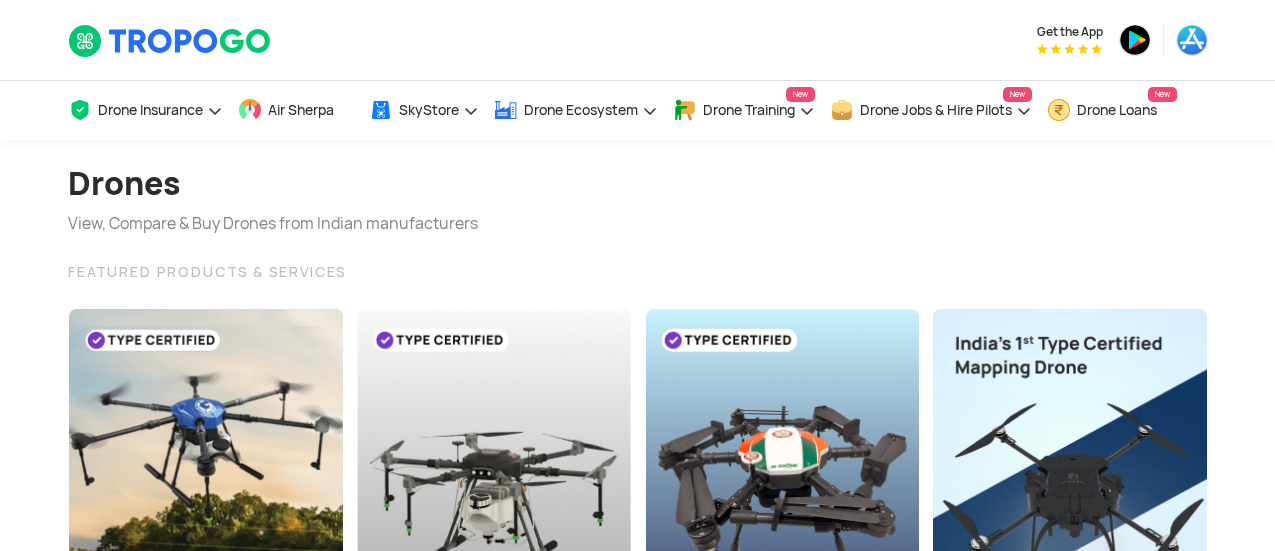 scroll, scrollTop: 300, scrollLeft: 0, axis: vertical 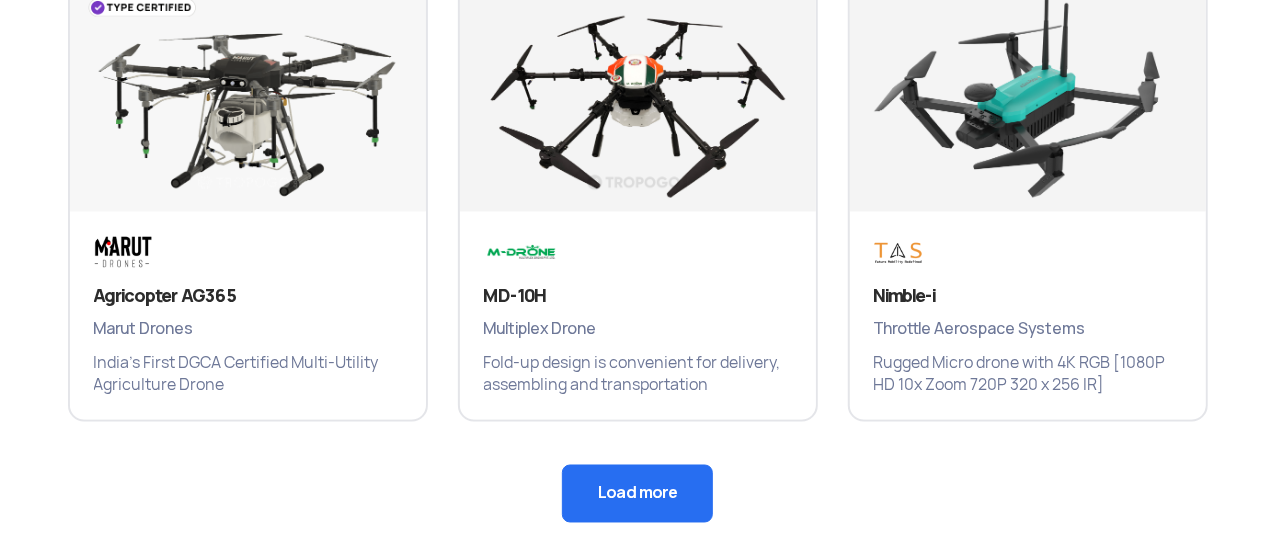 click on "Load more" 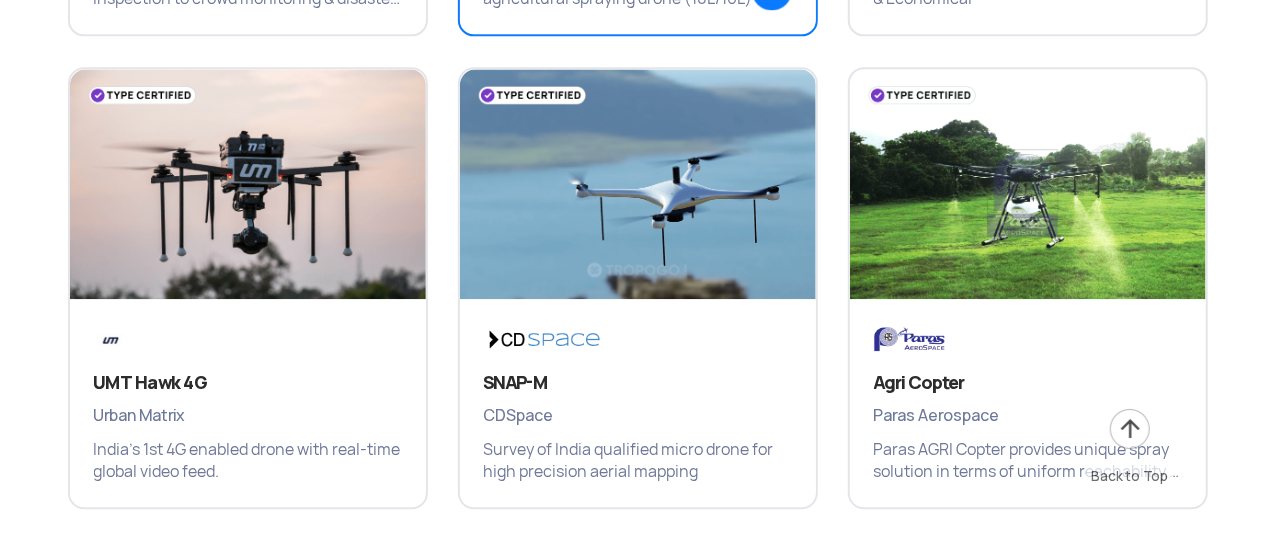 scroll, scrollTop: 2400, scrollLeft: 0, axis: vertical 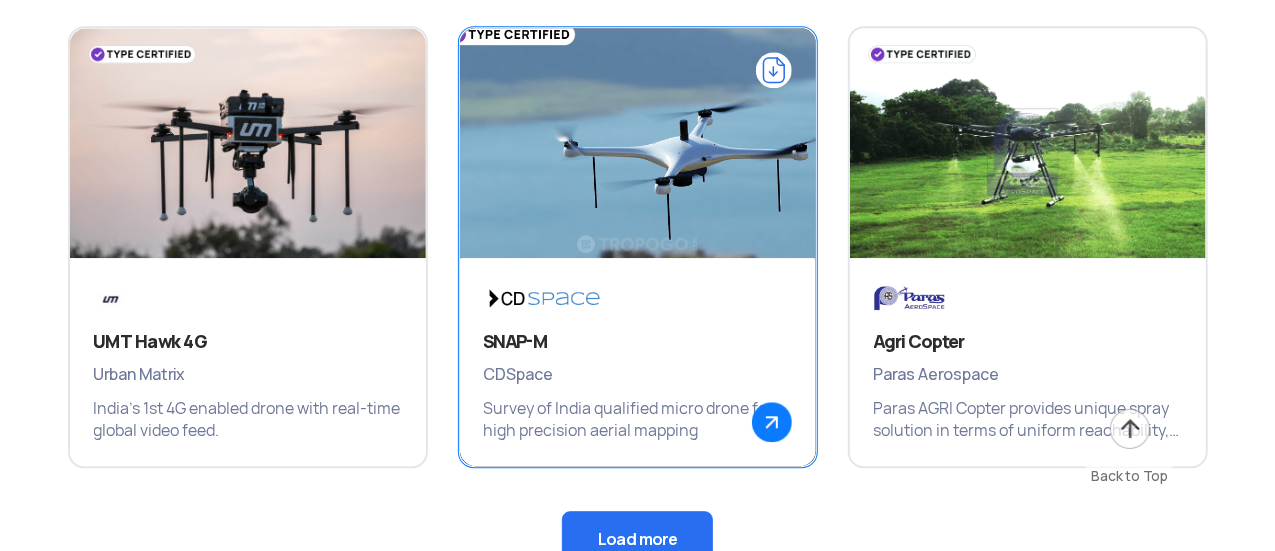click at bounding box center [545, 298] 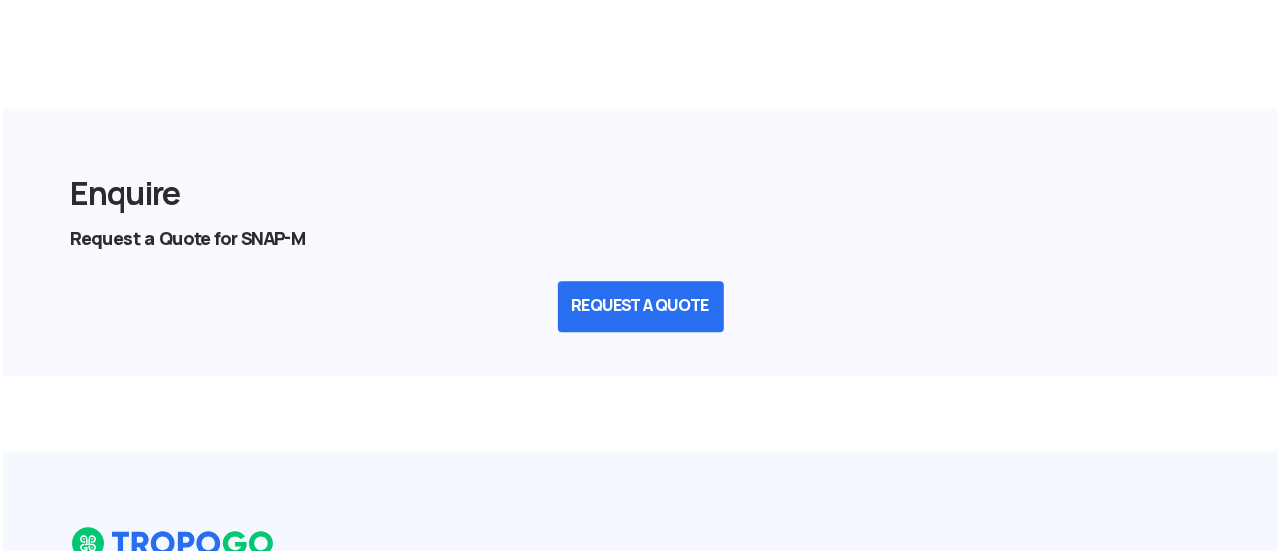 scroll, scrollTop: 2000, scrollLeft: 0, axis: vertical 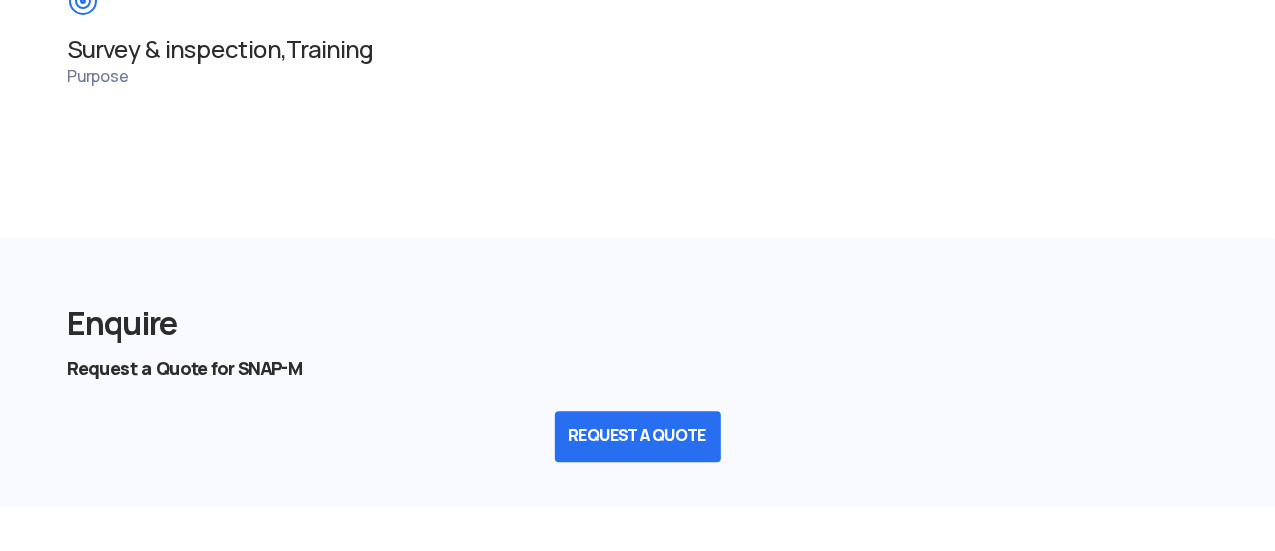 click on "REQUEST A QUOTE" at bounding box center (638, 436) 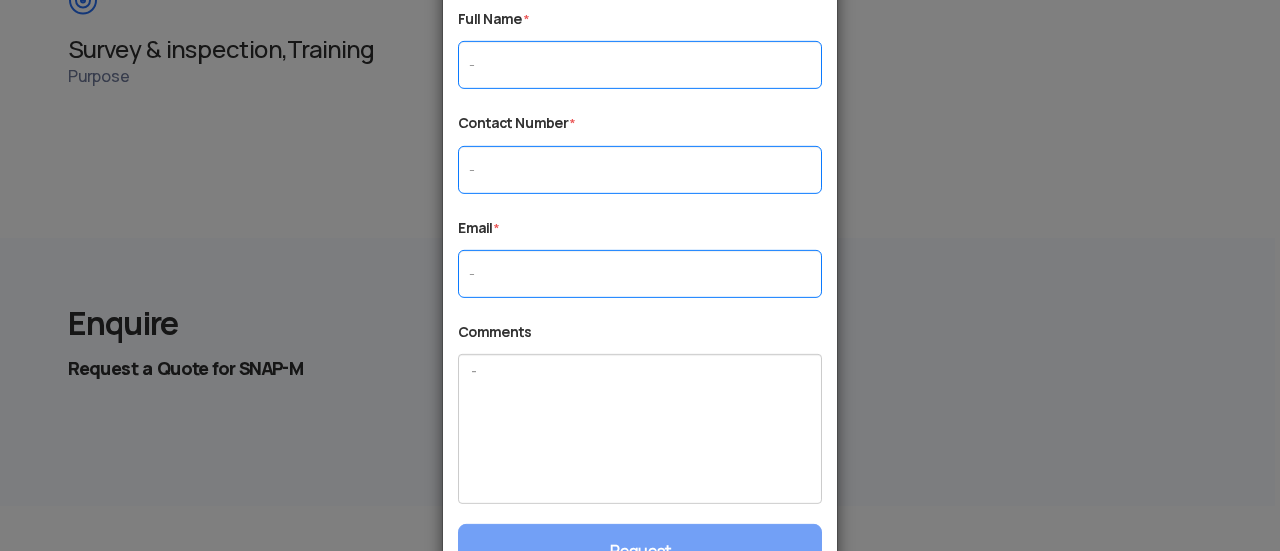 click on "Request a Quote  Full Name * Contact Number * Email * Comments   Request" 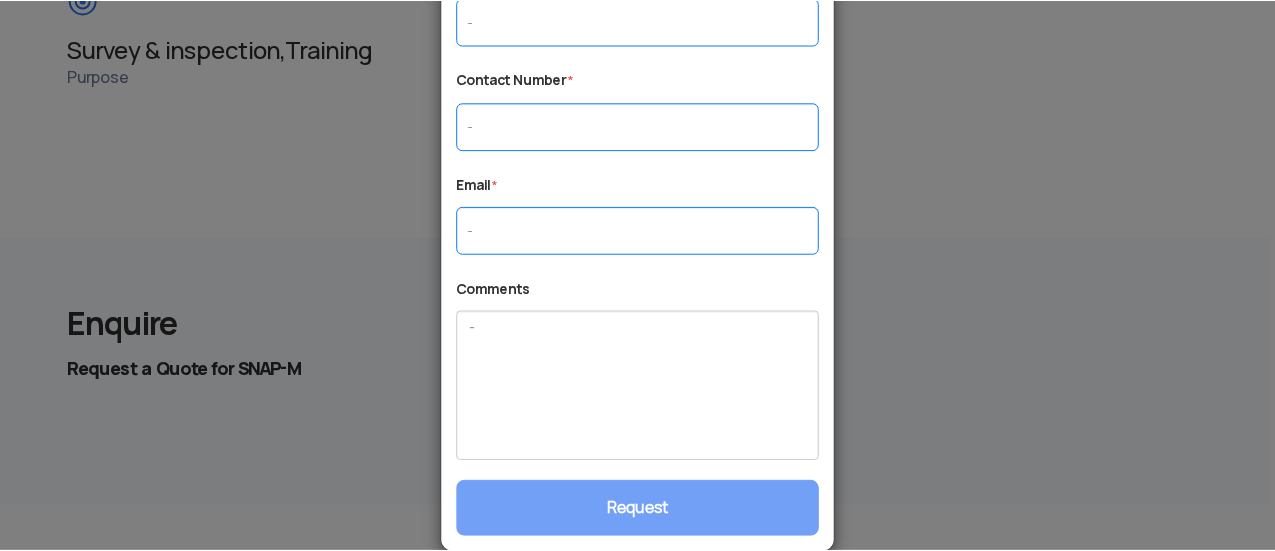 scroll, scrollTop: 0, scrollLeft: 0, axis: both 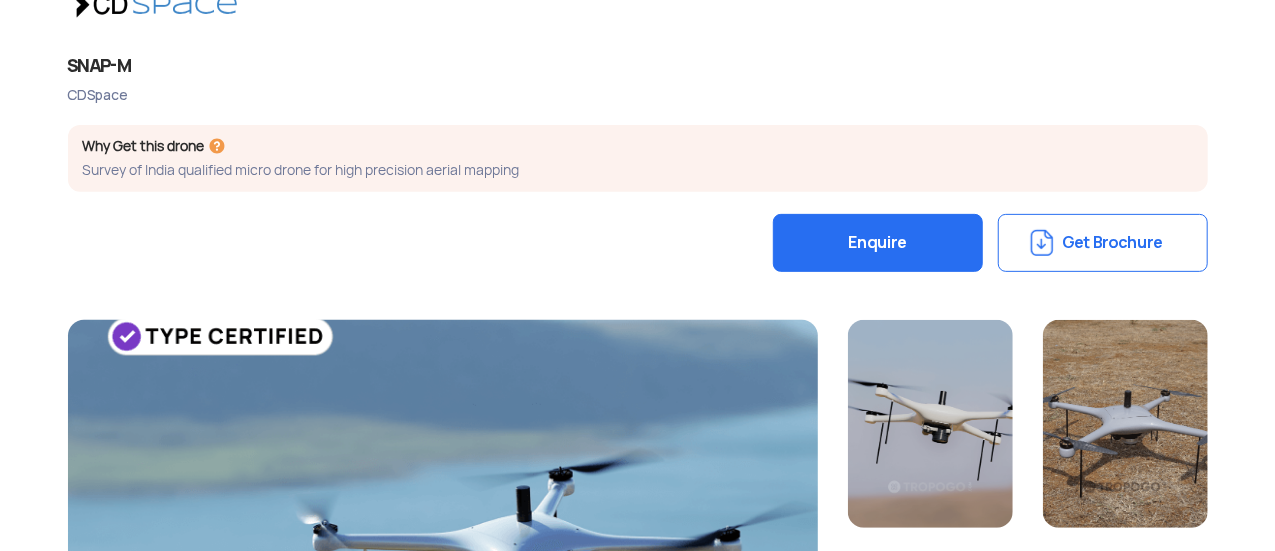 click on "Get Brochure" 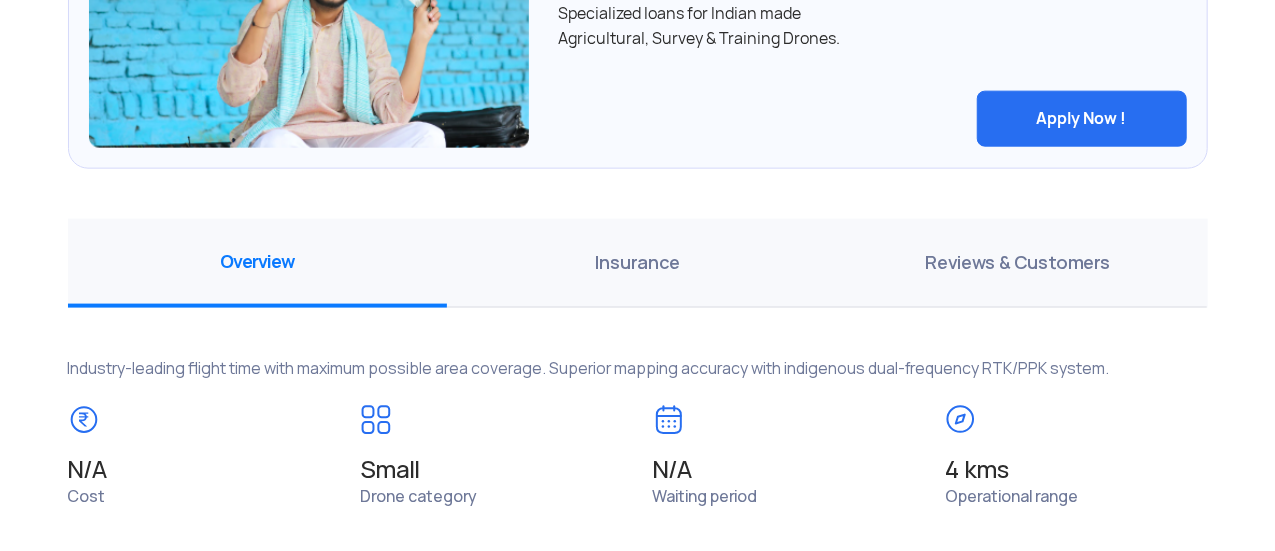 scroll, scrollTop: 1400, scrollLeft: 0, axis: vertical 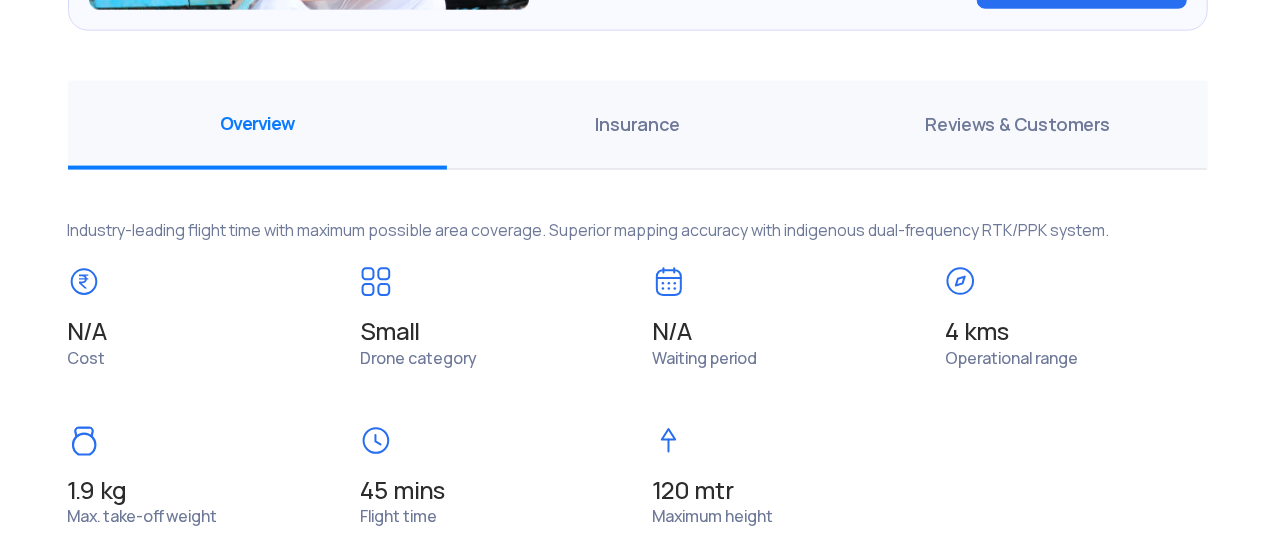 click on "Insurance" 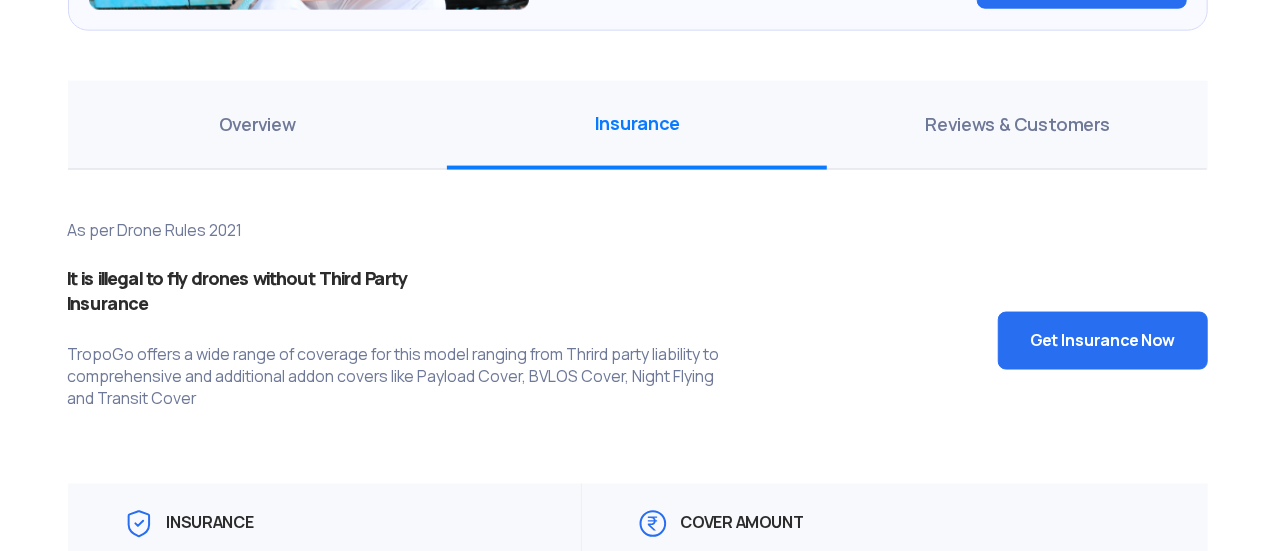 click on "Reviews & Customers" 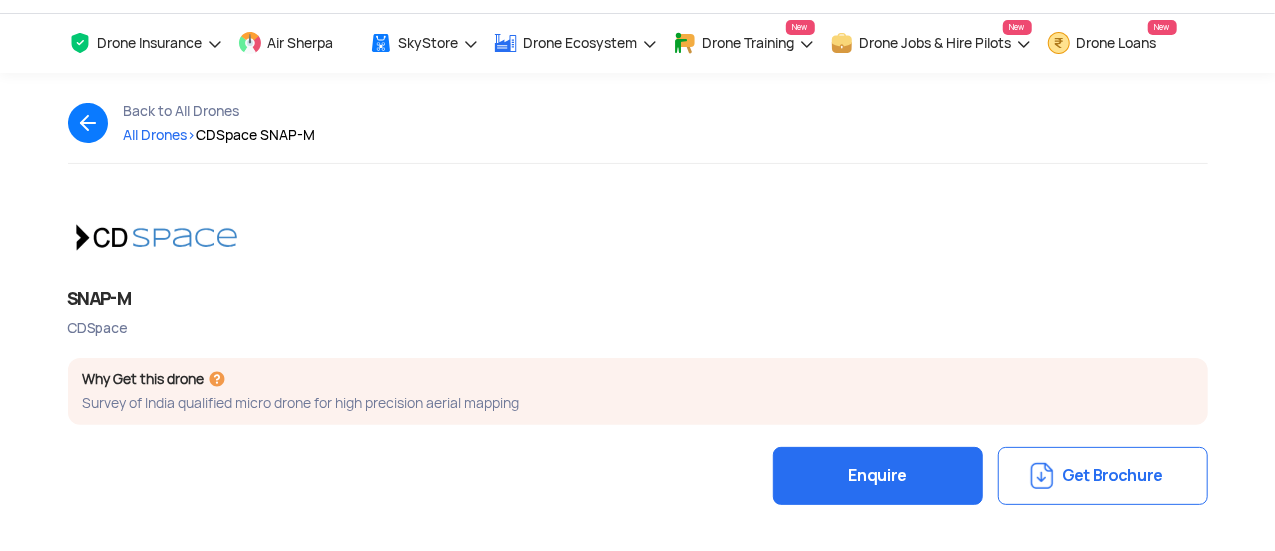scroll, scrollTop: 0, scrollLeft: 0, axis: both 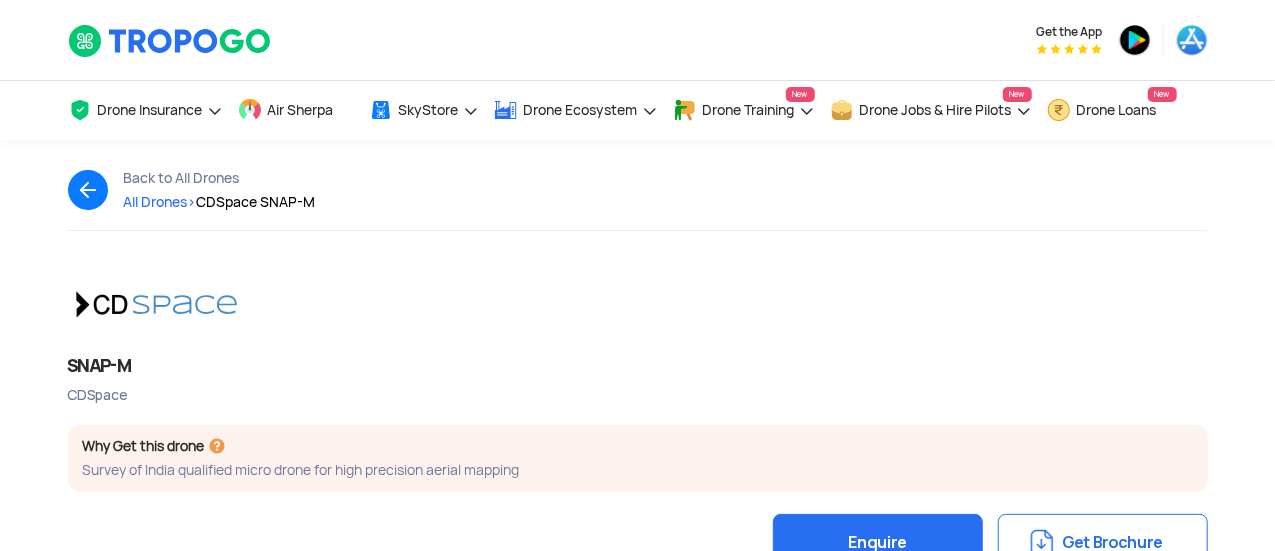 click on "All Drones  >" 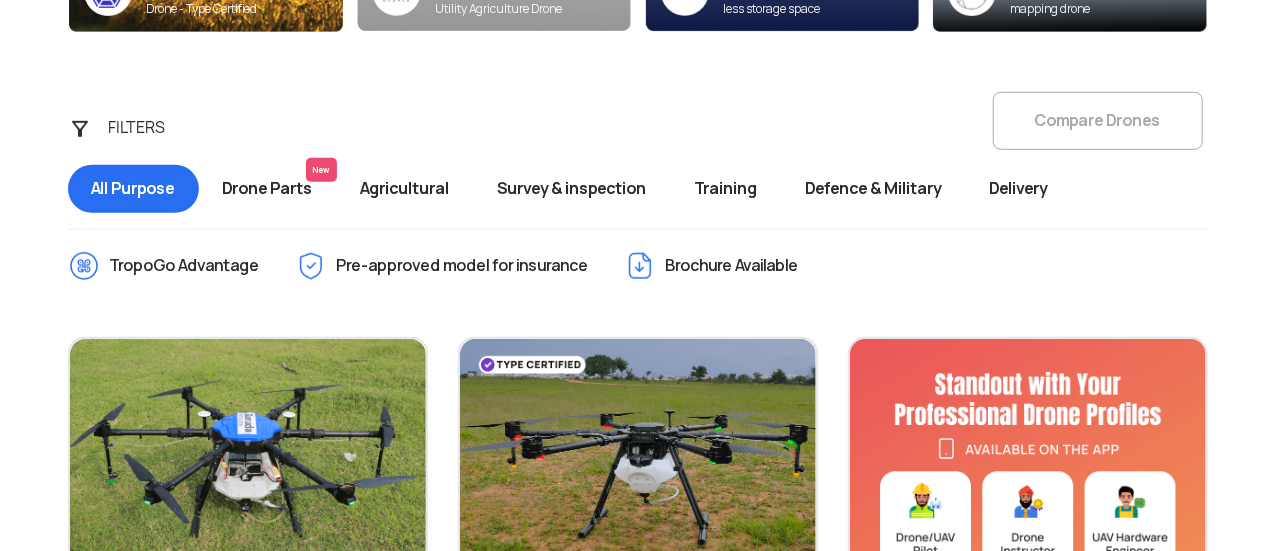 scroll, scrollTop: 700, scrollLeft: 0, axis: vertical 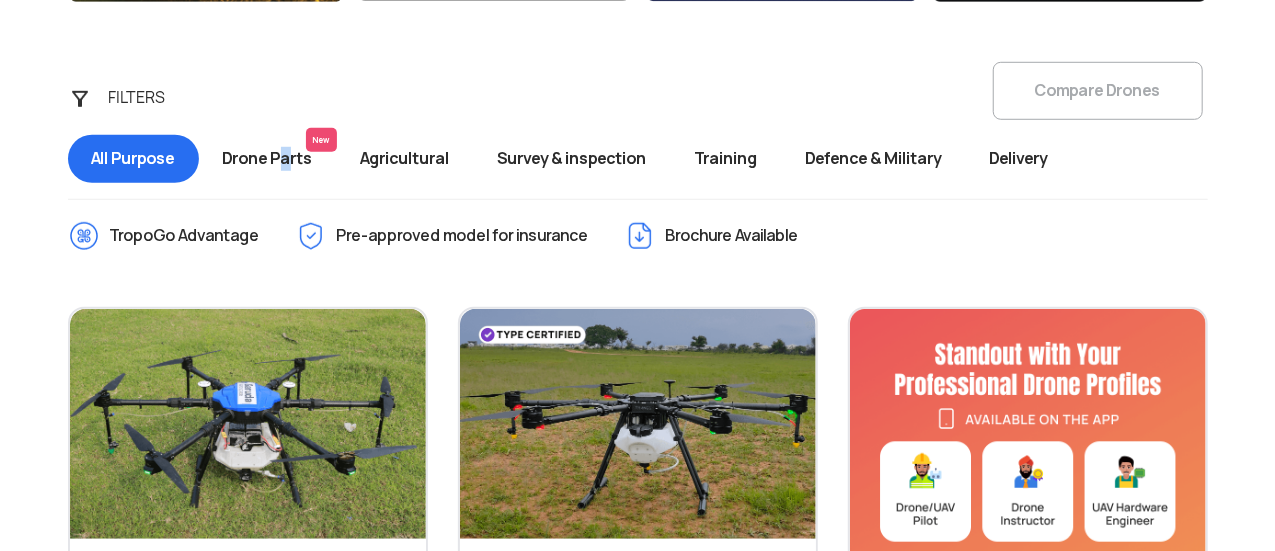 click on "Drone Parts  New" at bounding box center [268, 159] 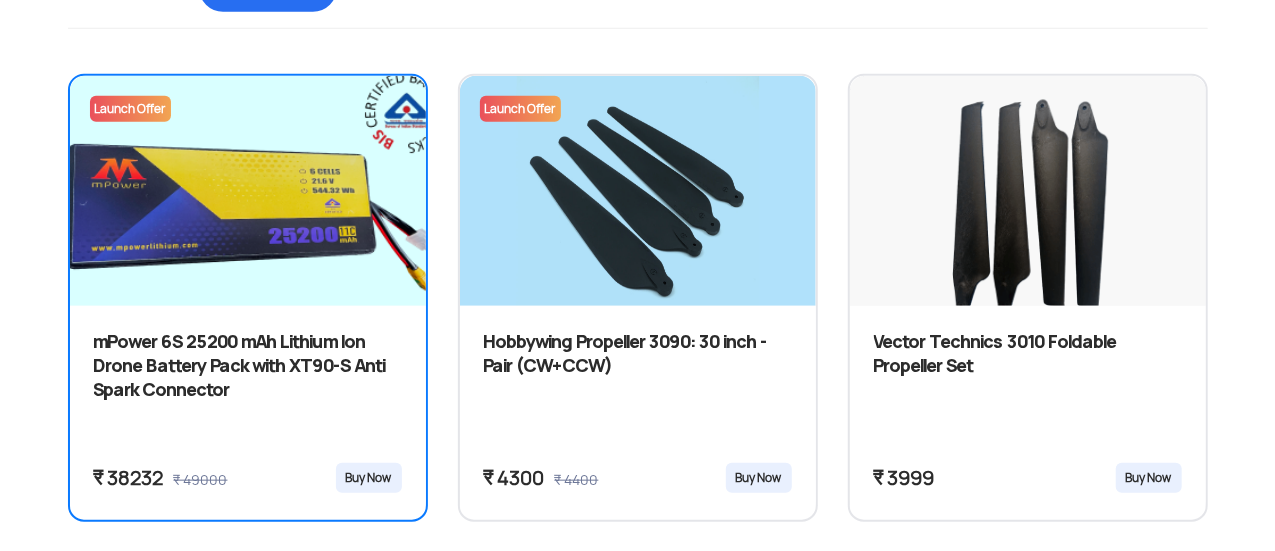 scroll, scrollTop: 1000, scrollLeft: 0, axis: vertical 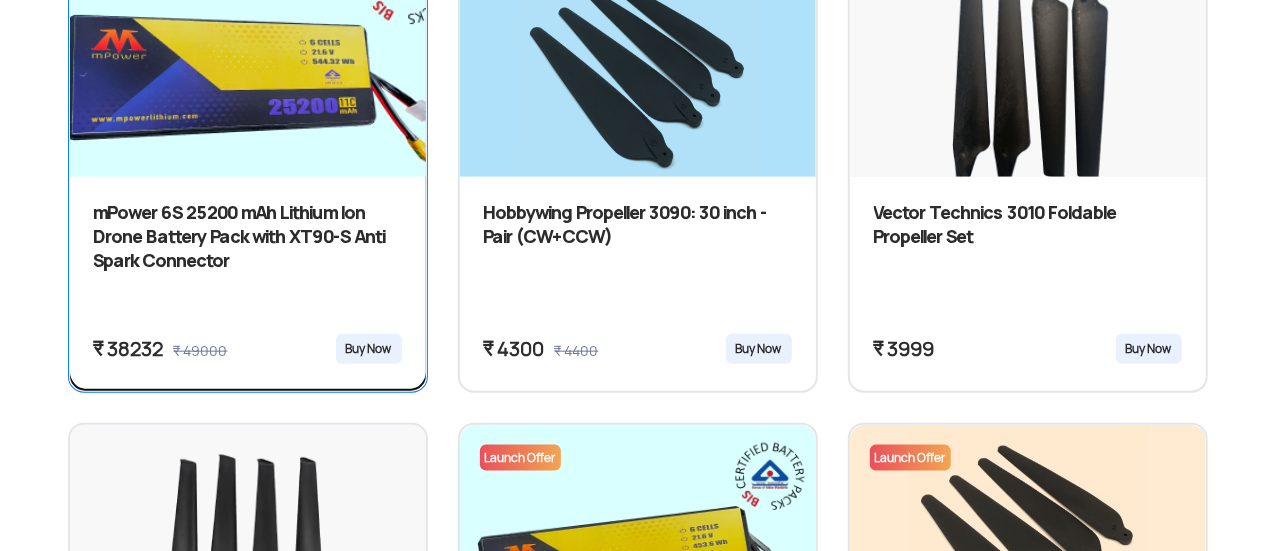 click on "mPower 6S 25200 mAh Lithium Ion Drone Battery Pack with XT90-S Anti Spark Connector" at bounding box center (248, 263) 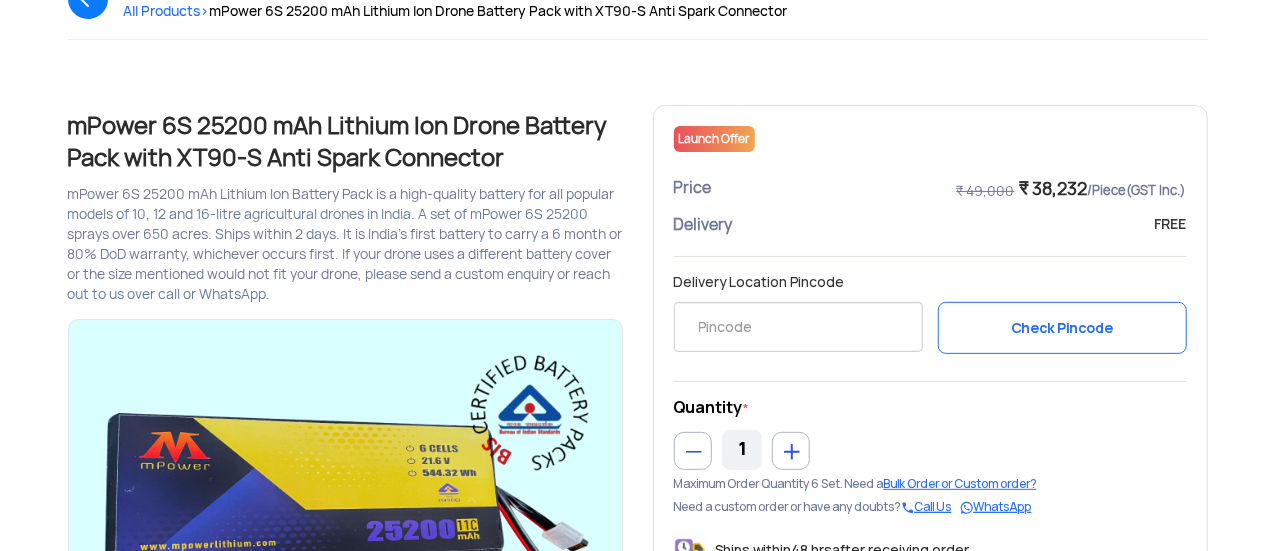 scroll, scrollTop: 200, scrollLeft: 0, axis: vertical 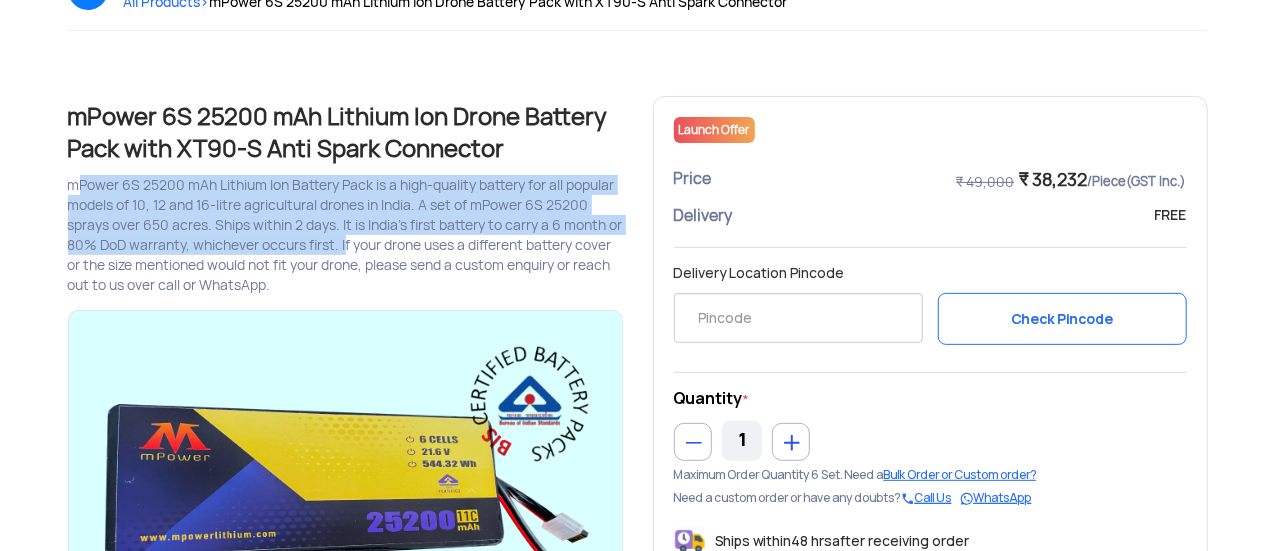 drag, startPoint x: 70, startPoint y: 181, endPoint x: 340, endPoint y: 242, distance: 276.805 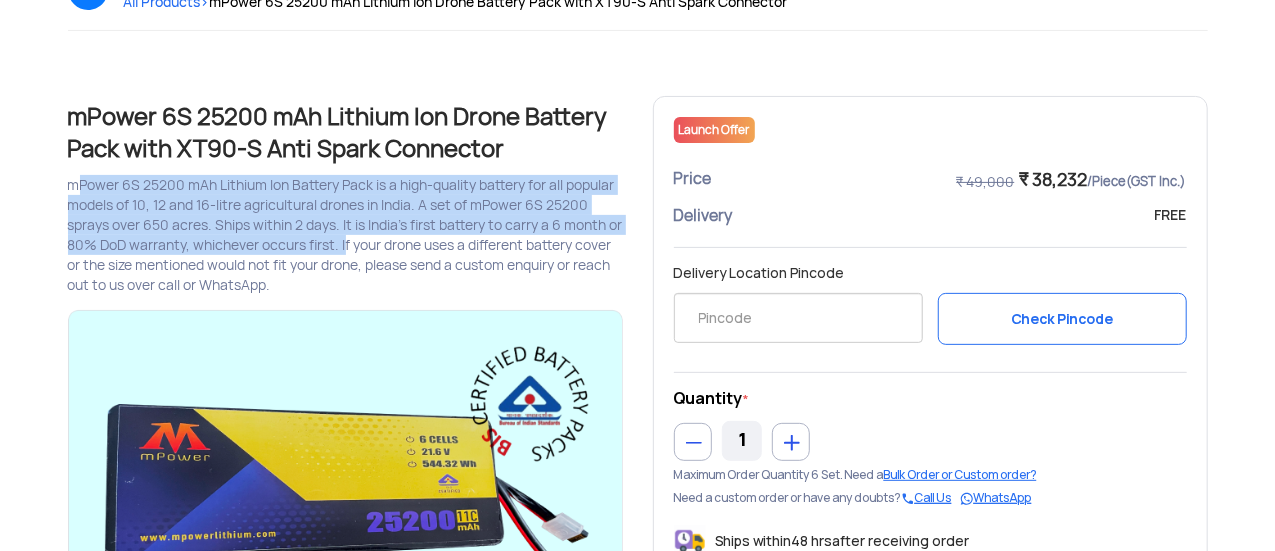 click on "mPower 6S 25200 mAh Lithium Ion Battery Pack is a high-quality battery for all popular models of 10, 12 and 16-litre agricultural drones in India. A set of mPower 6S 25200 sprays over 650 acres. Ships within 2 days. It is India's first battery to carry a 6 month or 80% DoD warranty, whichever occurs first. If your drone uses a different battery cover or the size mentioned would not fit your drone, please send a custom enquiry or reach out to us over call or WhatsApp." 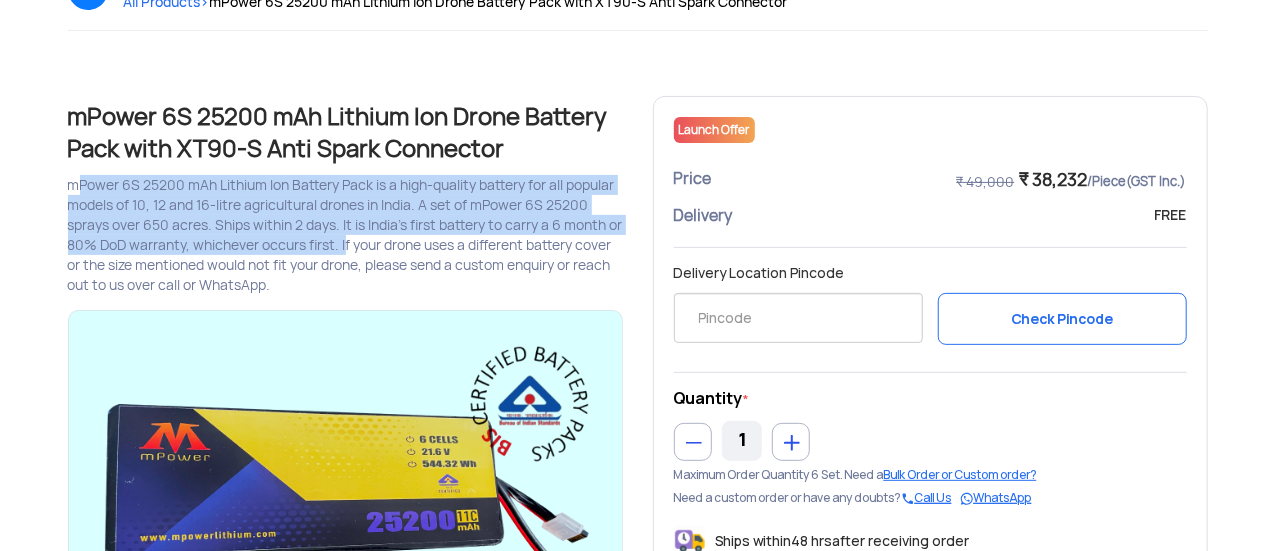 copy on "mPower 6S 25200 mAh Lithium Ion Battery Pack is a high-quality battery for all popular models of 10, 12 and 16-litre agricultural drones in India. A set of mPower 6S 25200 sprays over 650 acres. Ships within 2 days. It is India's first battery to carry a 6 month or 80% DoD warranty, whichever occurs first." 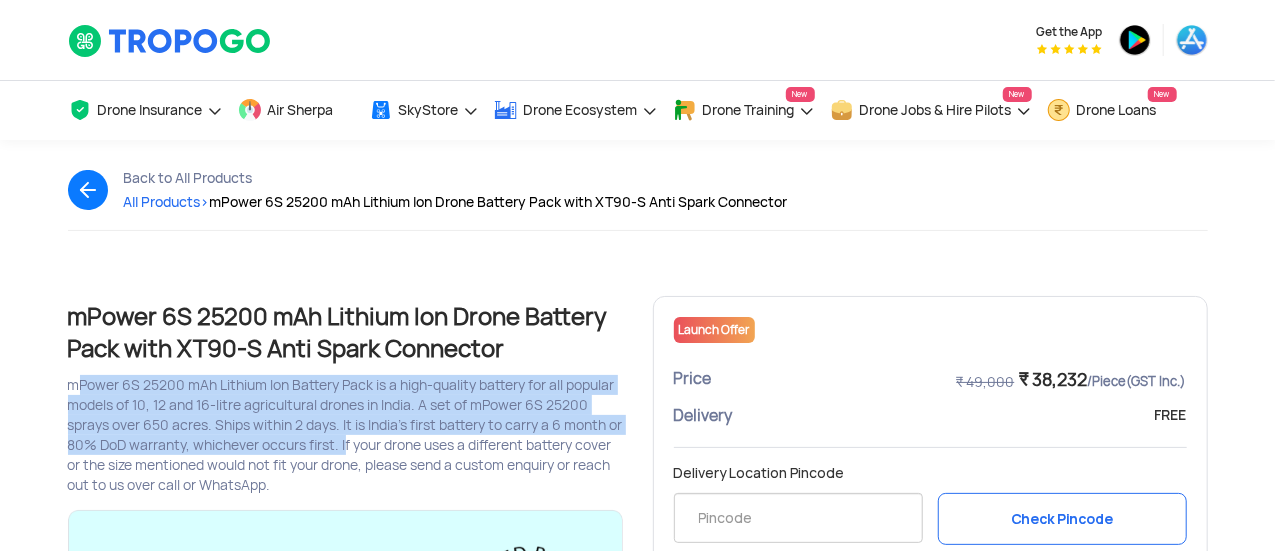scroll, scrollTop: 200, scrollLeft: 0, axis: vertical 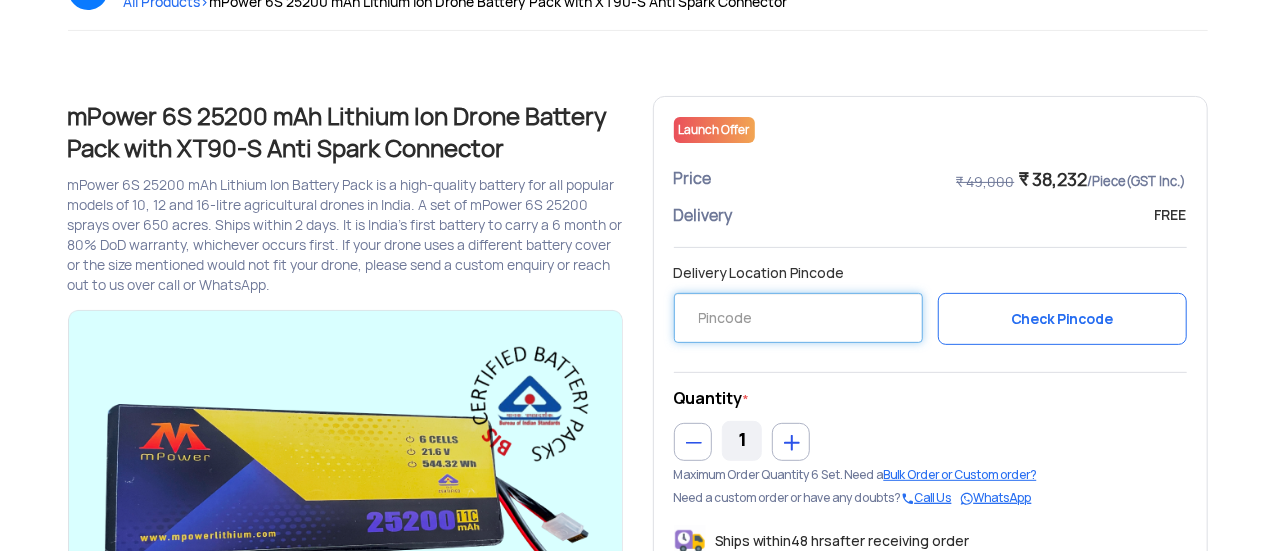 click 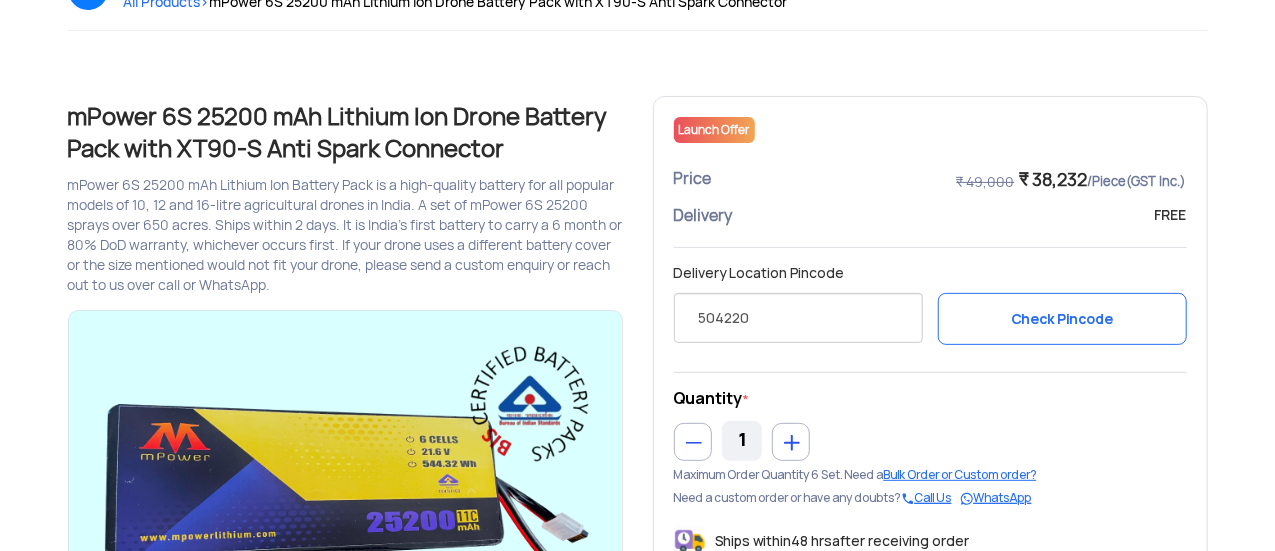 click on "Check Pincode" 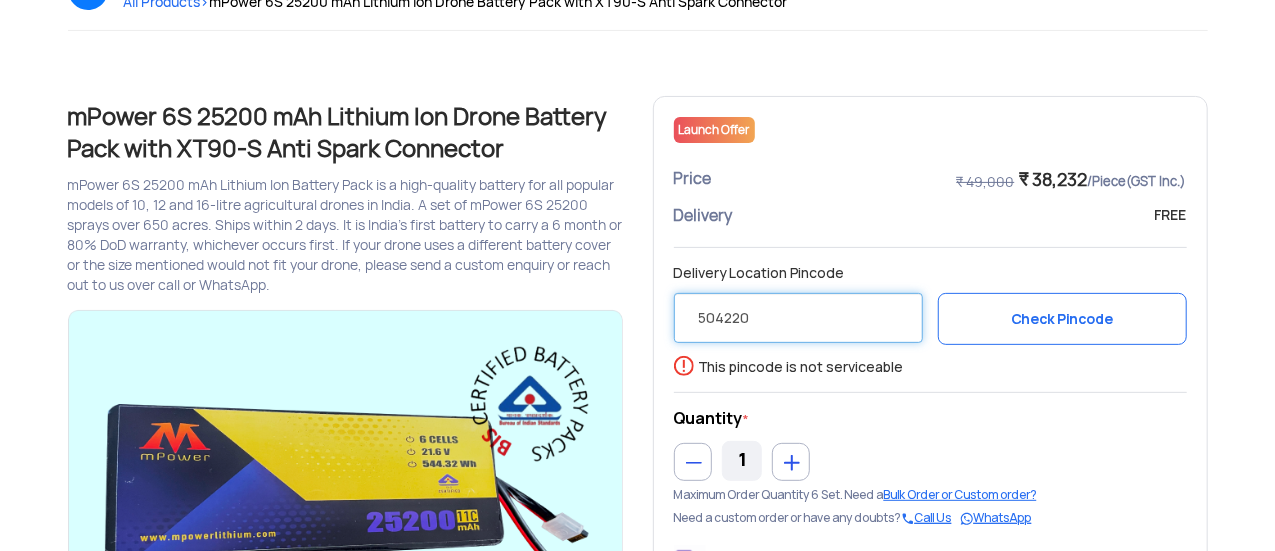 click on "504220" 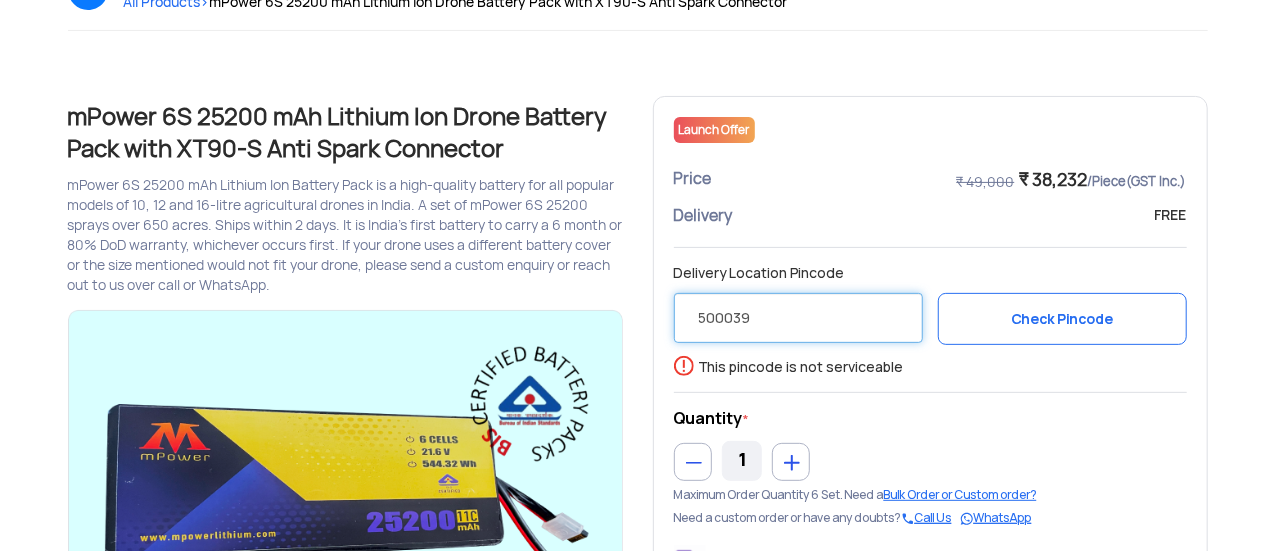 type on "500039" 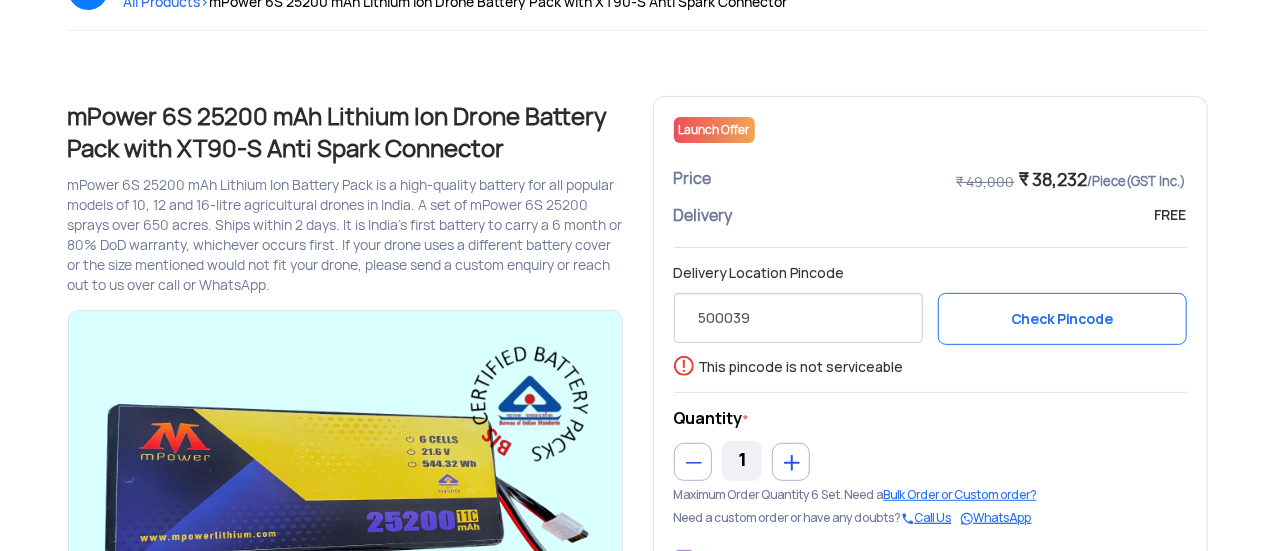 click on "Check Pincode" 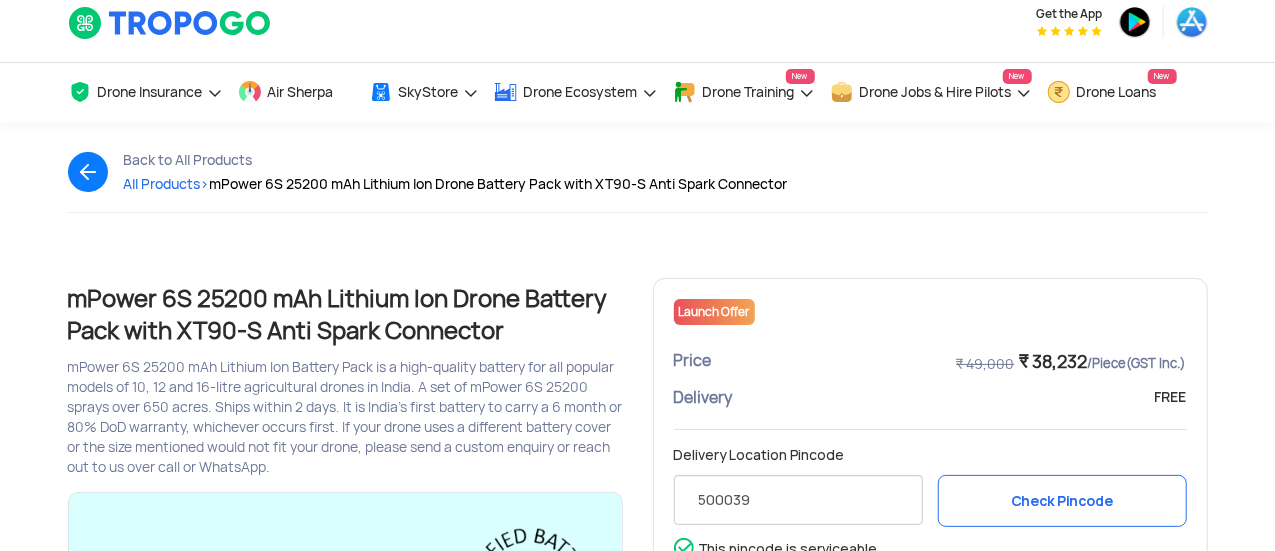 scroll, scrollTop: 0, scrollLeft: 0, axis: both 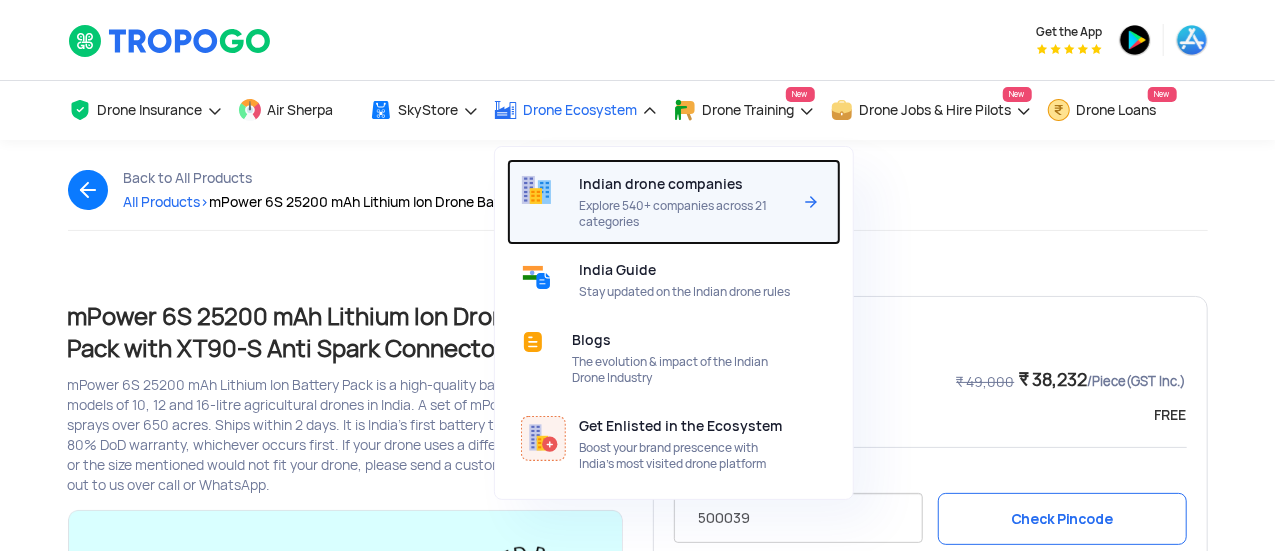 click on "Indian drone companies" at bounding box center [662, 184] 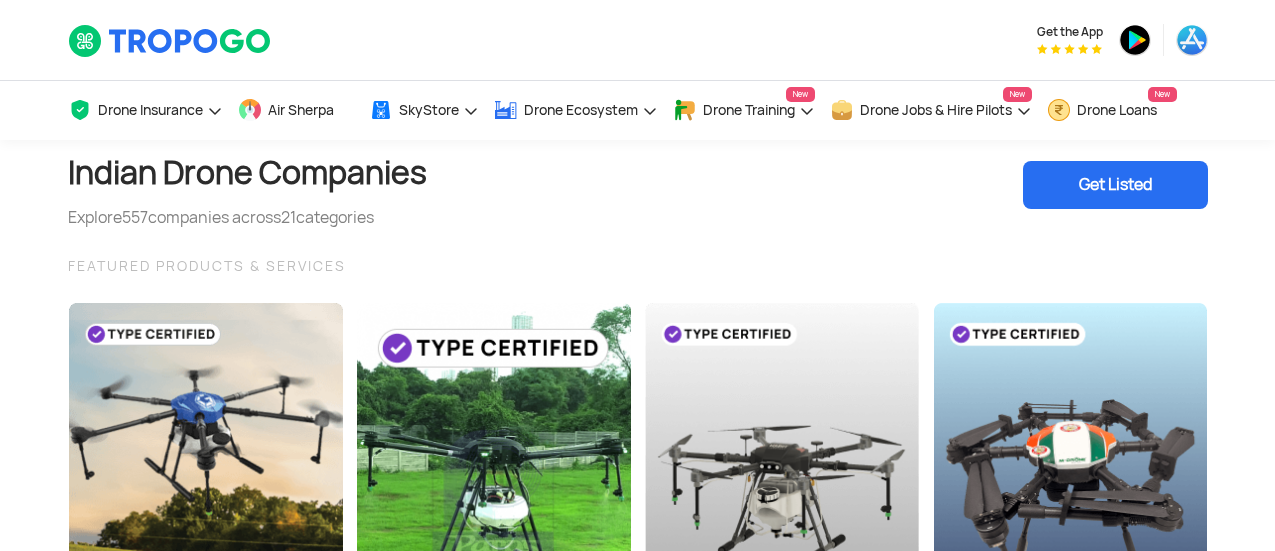 scroll, scrollTop: 0, scrollLeft: 0, axis: both 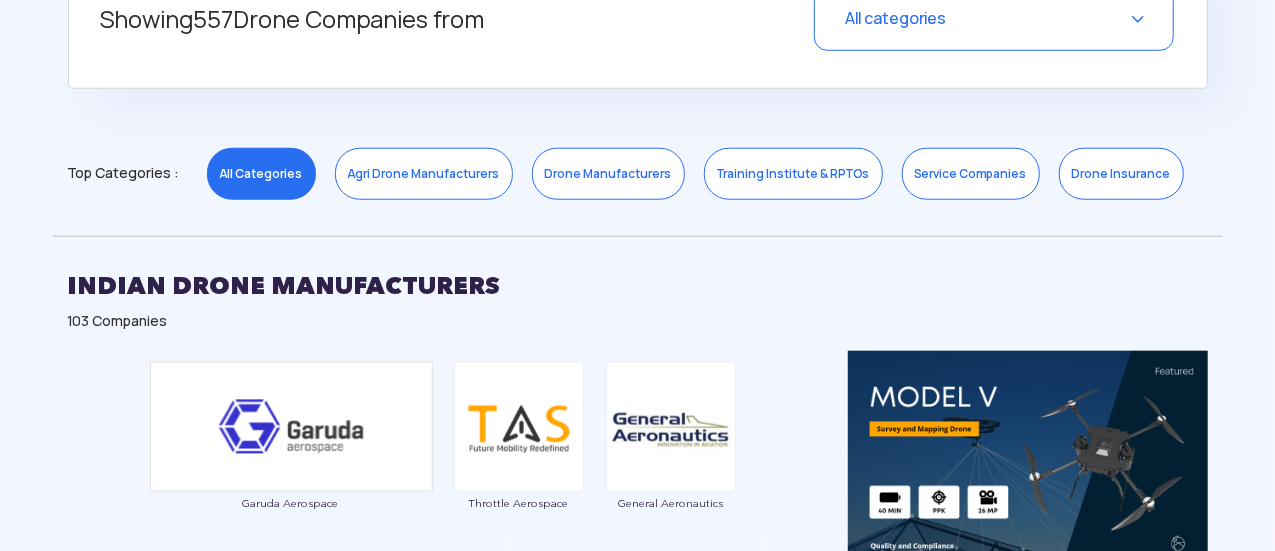 click on "Drone Manufacturers" at bounding box center (608, 174) 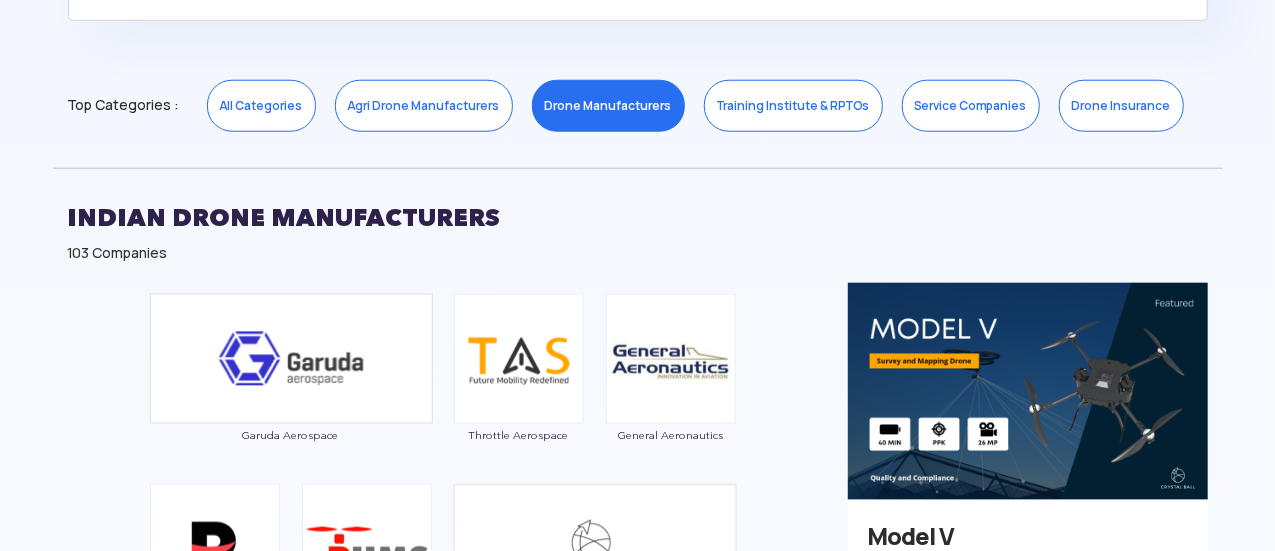 scroll, scrollTop: 1000, scrollLeft: 0, axis: vertical 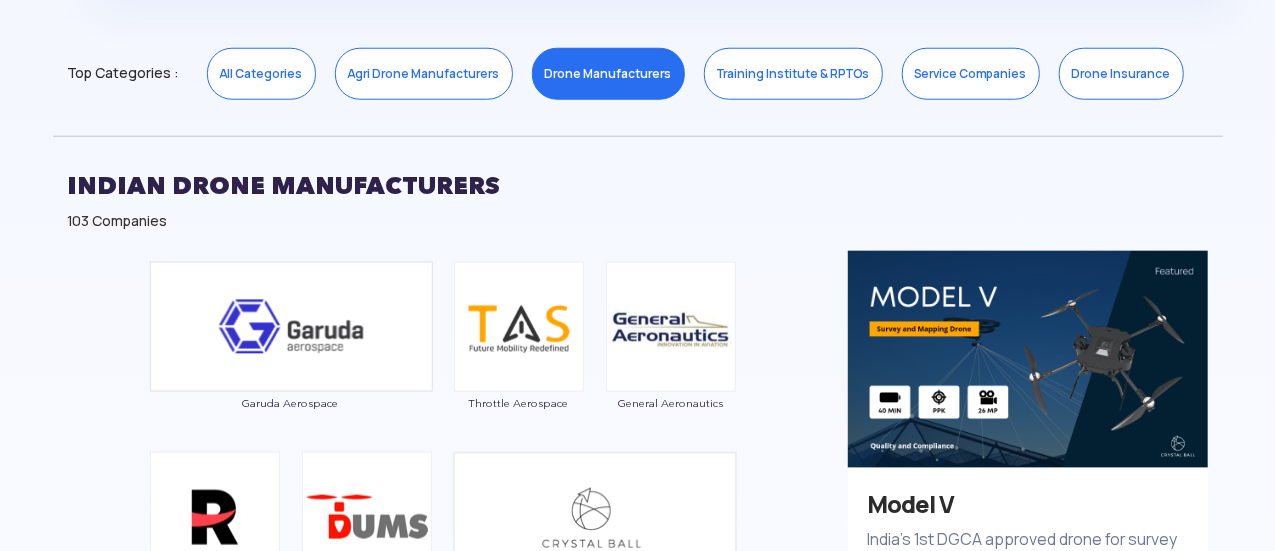 click on "Service Companies" at bounding box center [971, 74] 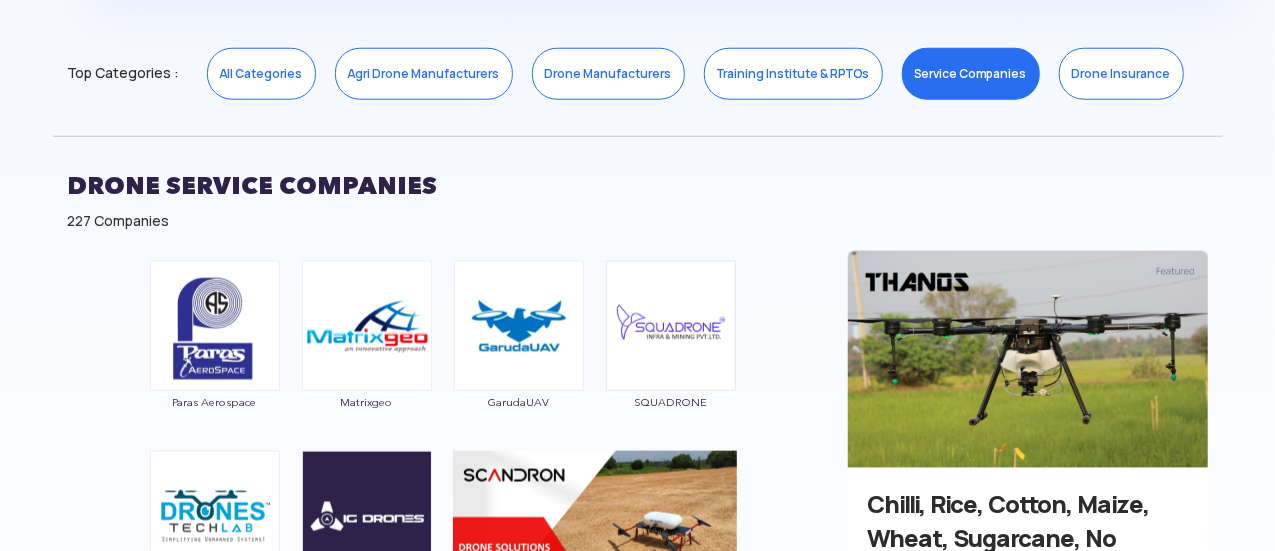 click on "Drone Insurance" at bounding box center [1121, 74] 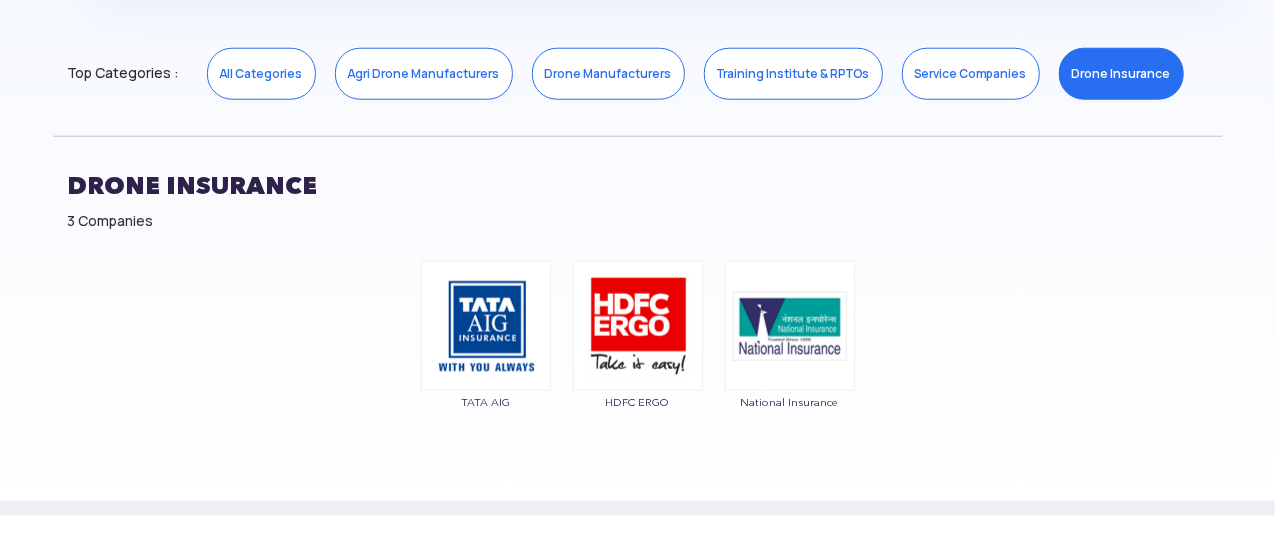 click on "Service Companies" at bounding box center [971, 74] 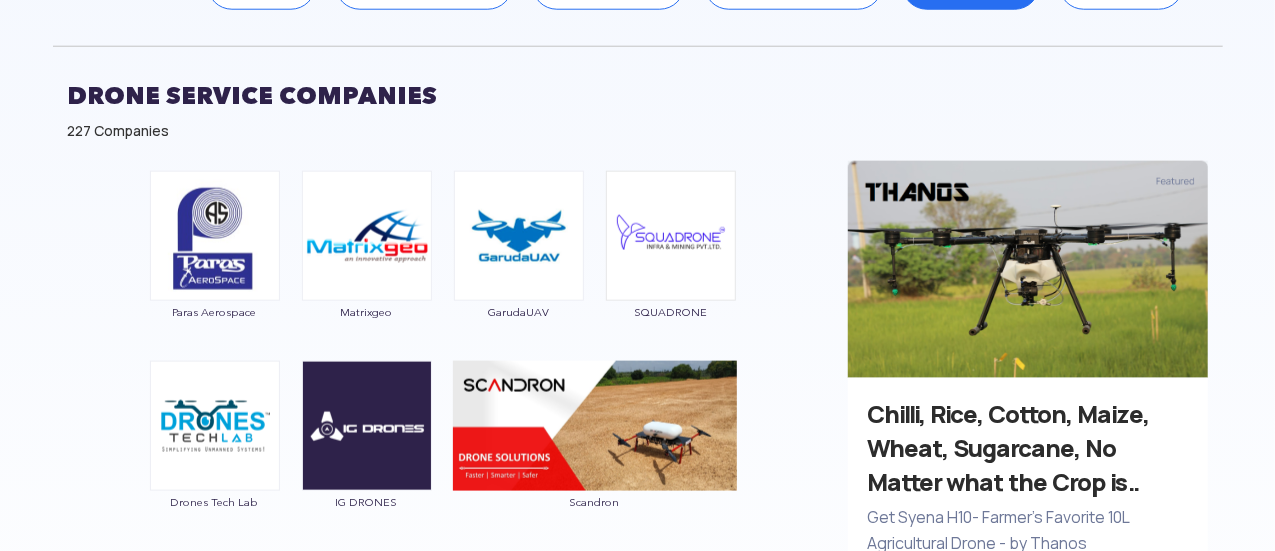 scroll, scrollTop: 1300, scrollLeft: 0, axis: vertical 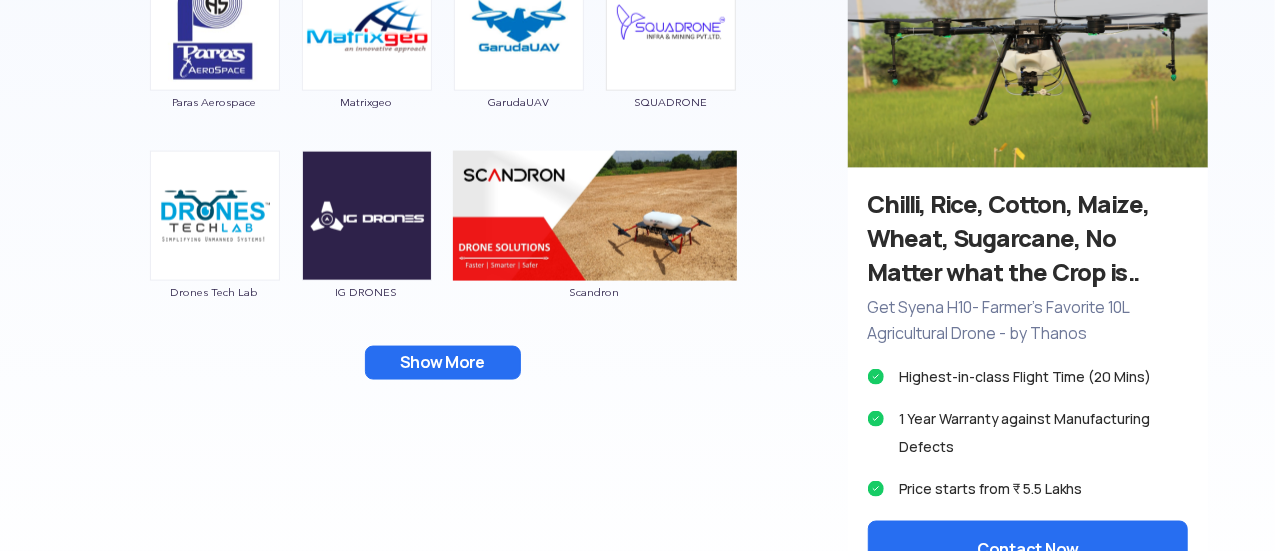click on "Show More" at bounding box center [443, 363] 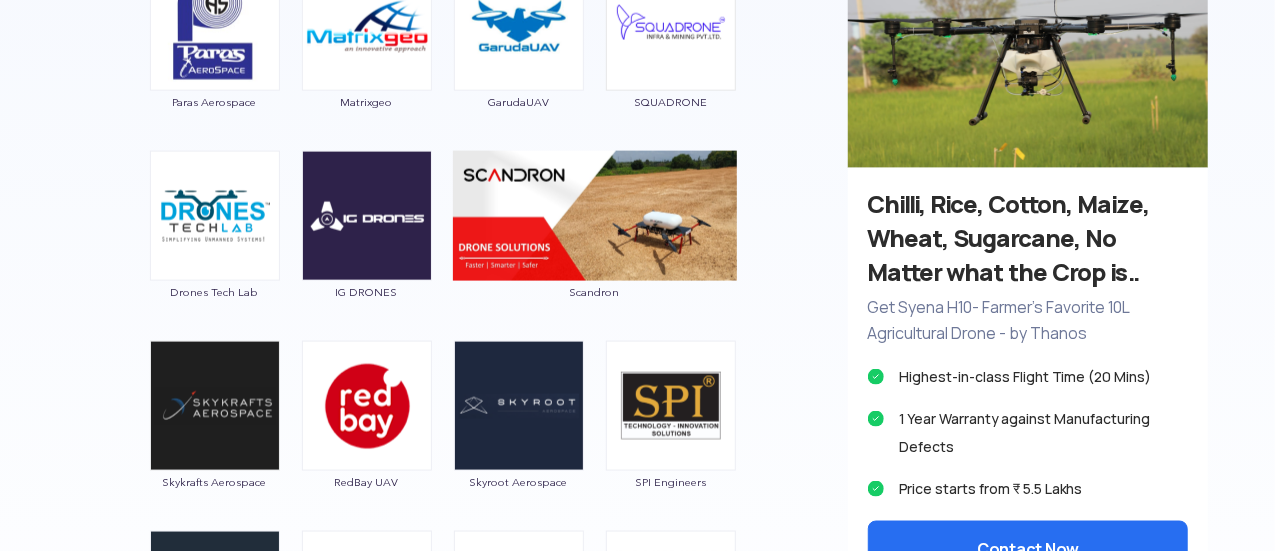 type 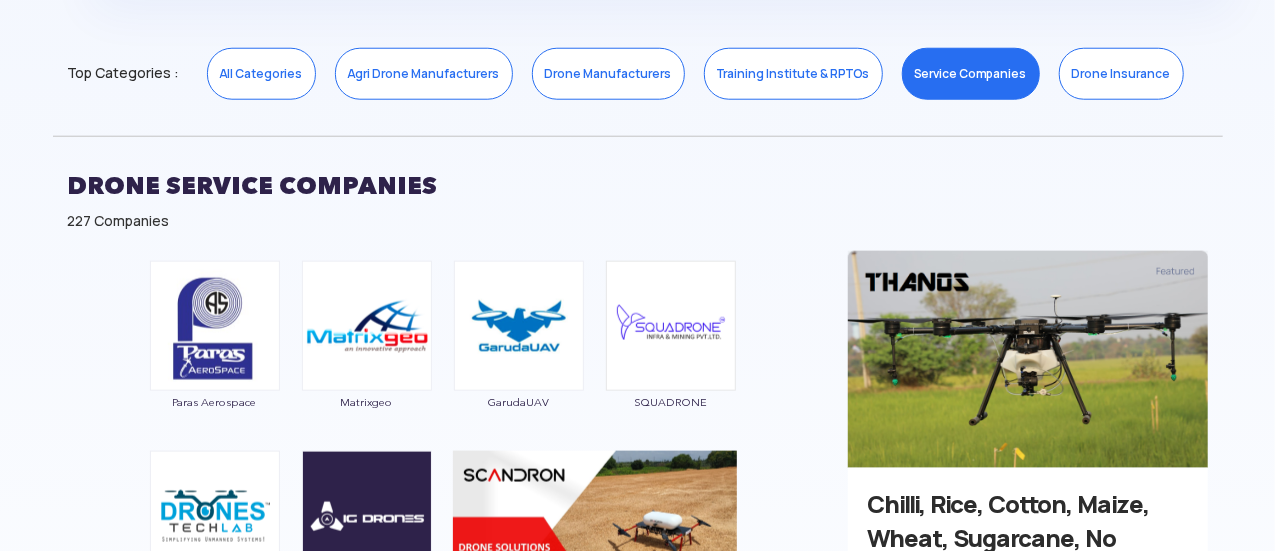 scroll, scrollTop: 900, scrollLeft: 0, axis: vertical 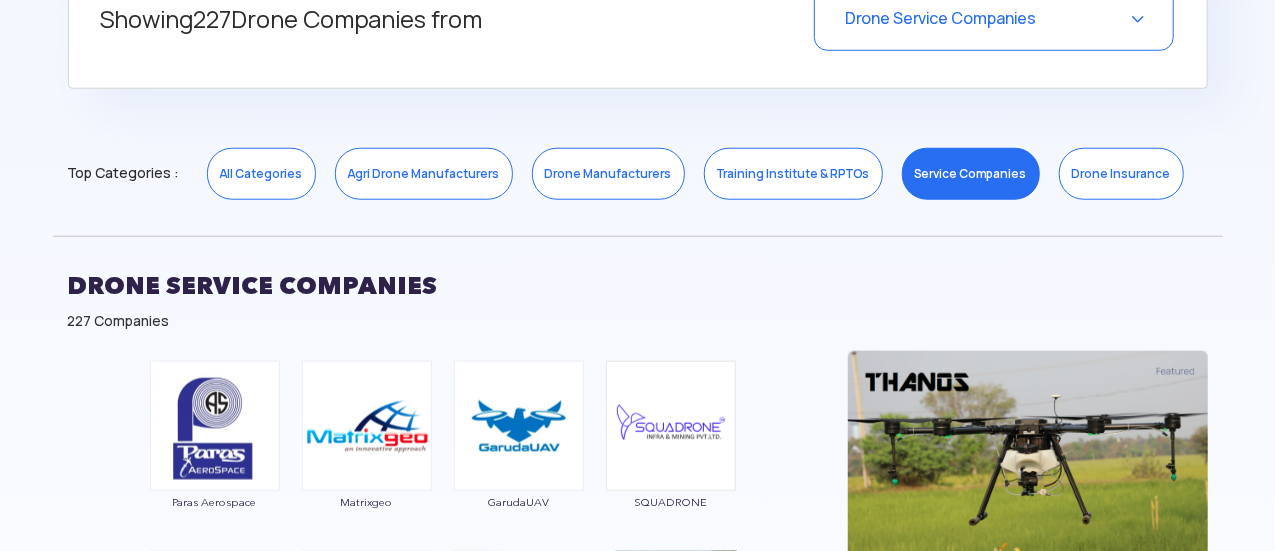 click on "Drone Manufacturers" at bounding box center [608, 174] 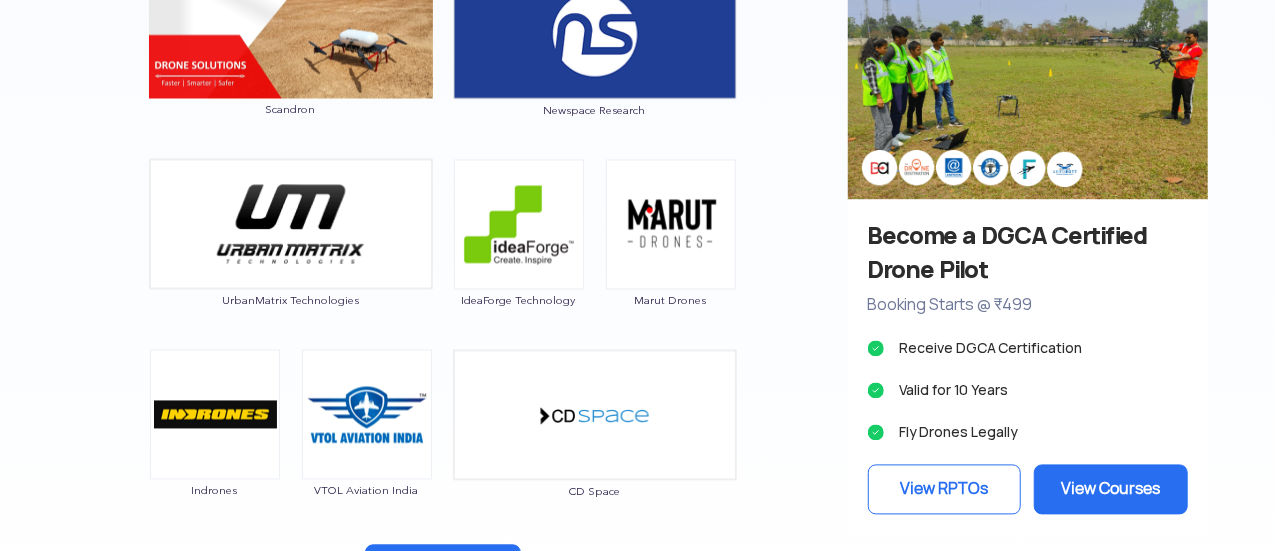 scroll, scrollTop: 2000, scrollLeft: 0, axis: vertical 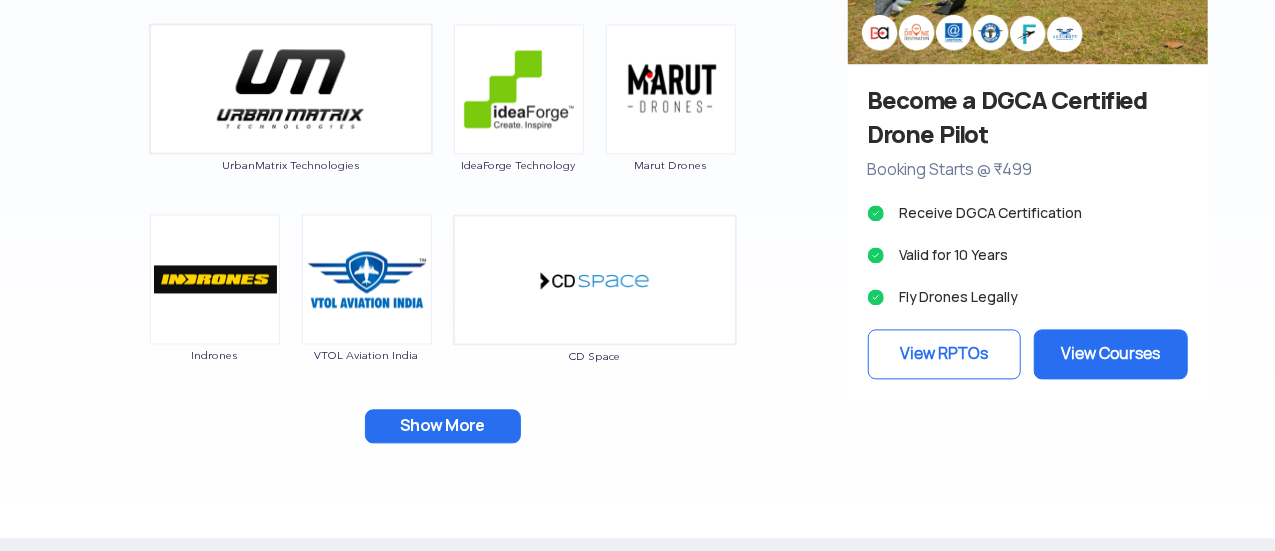 click on "Show More" at bounding box center (443, 426) 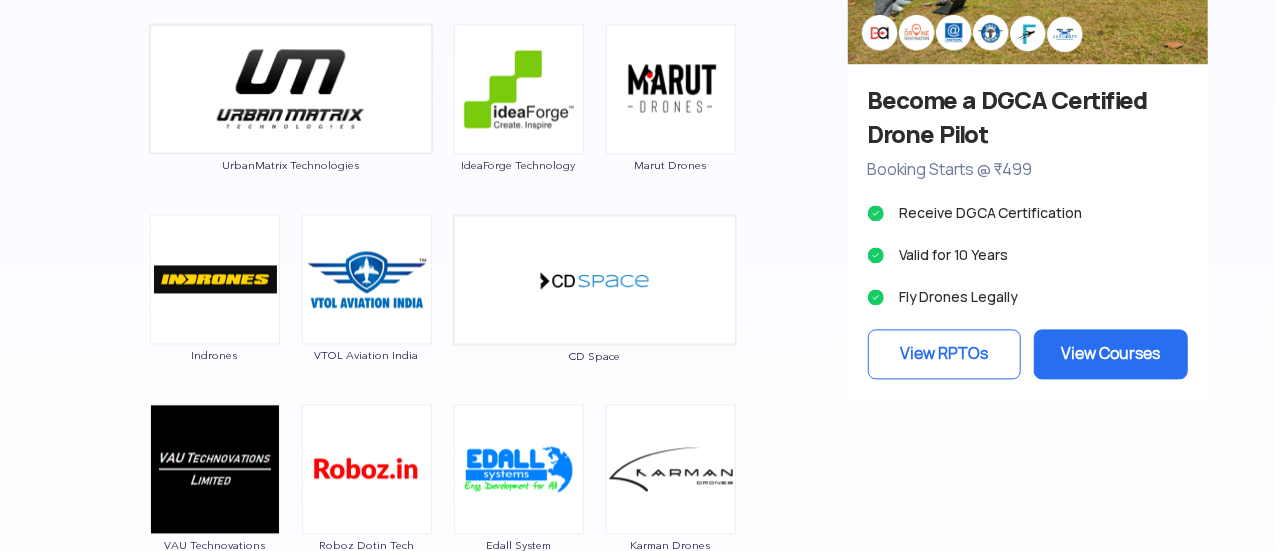 scroll, scrollTop: 2400, scrollLeft: 0, axis: vertical 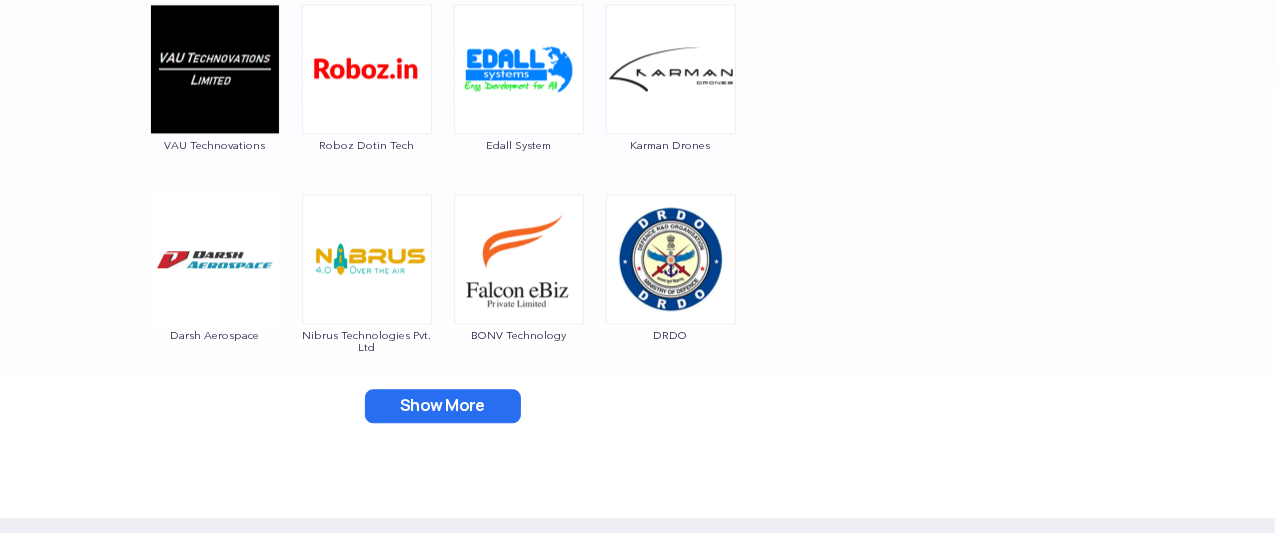 click on "Show More" at bounding box center (443, 406) 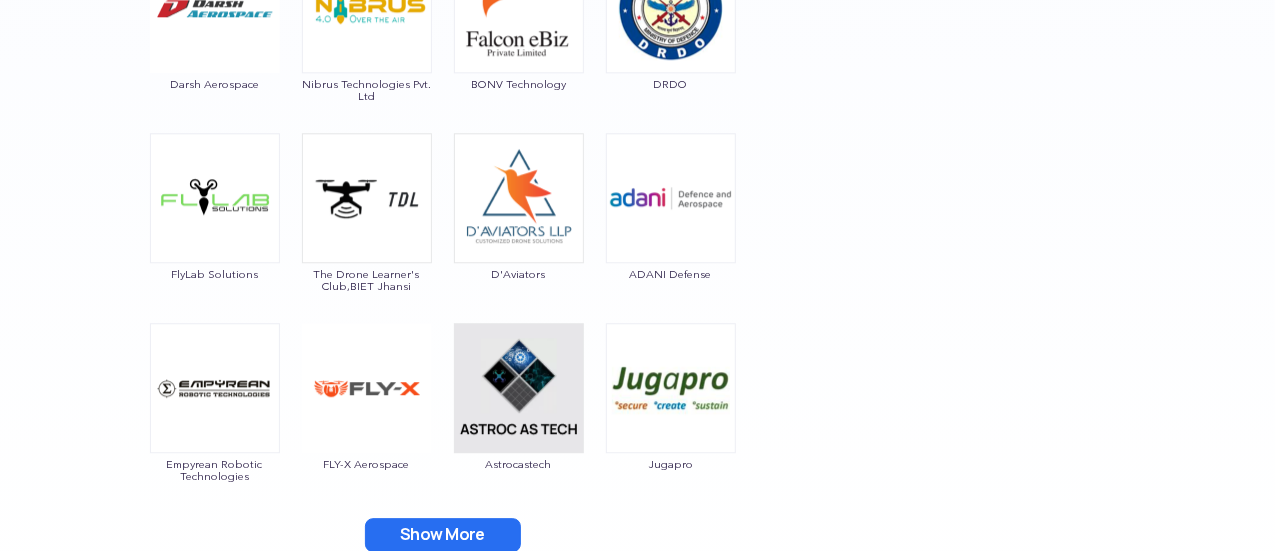 scroll, scrollTop: 2900, scrollLeft: 0, axis: vertical 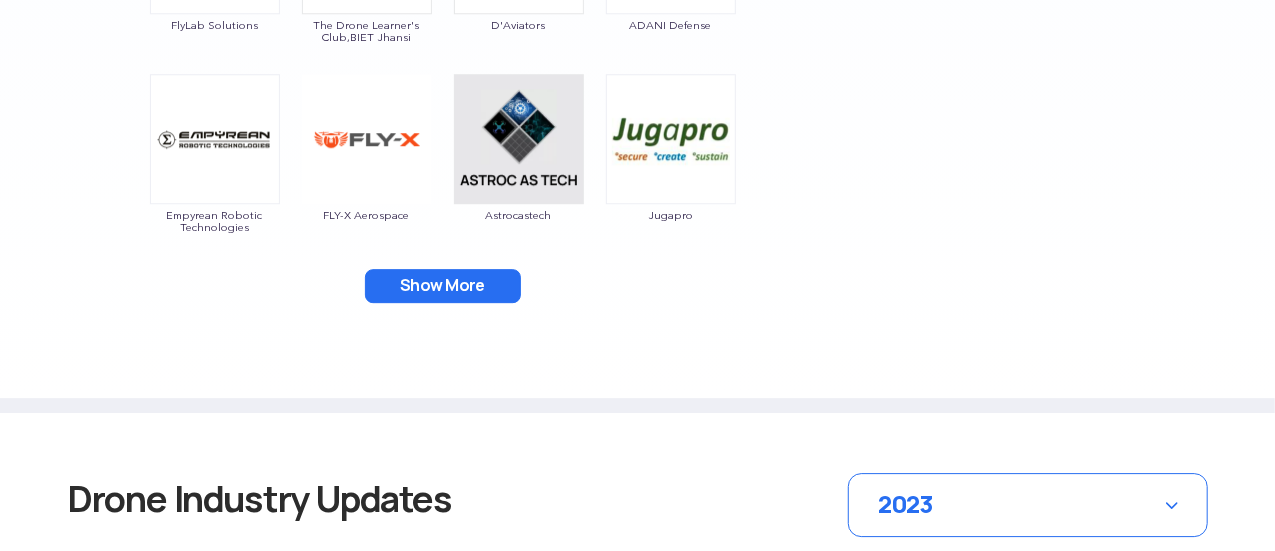 click on "Show More" at bounding box center [443, 286] 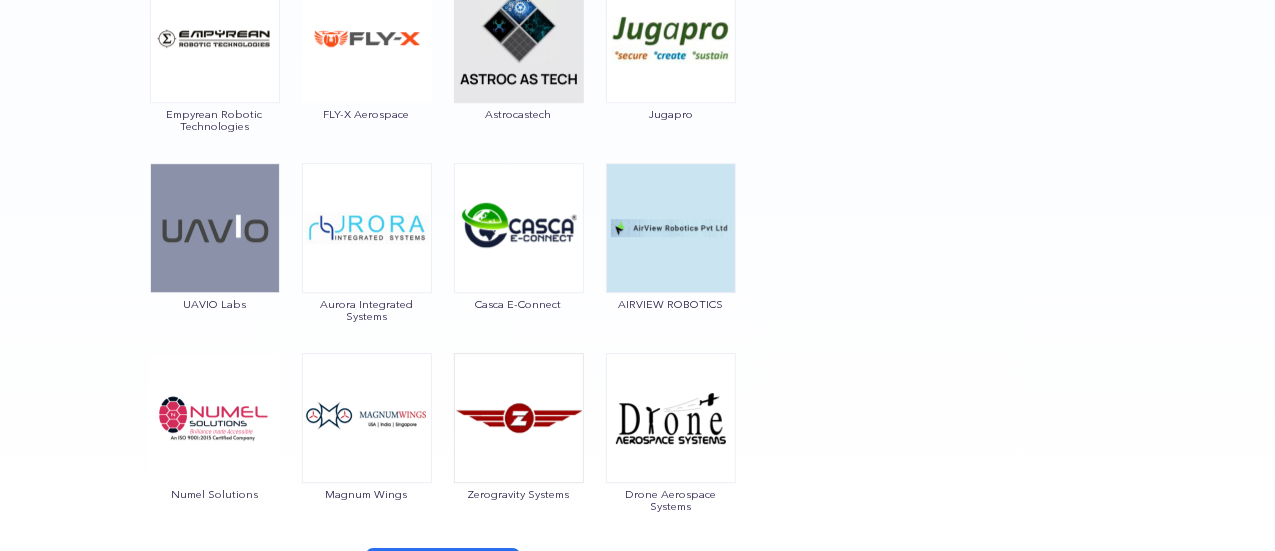 scroll, scrollTop: 3100, scrollLeft: 0, axis: vertical 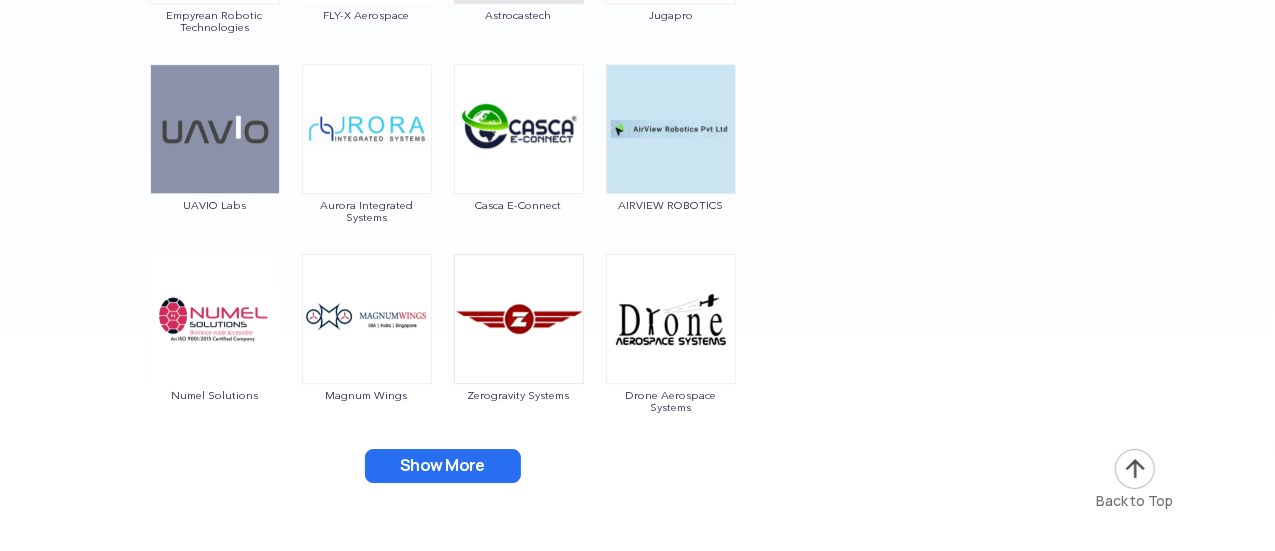 click on "Show More" at bounding box center (443, 466) 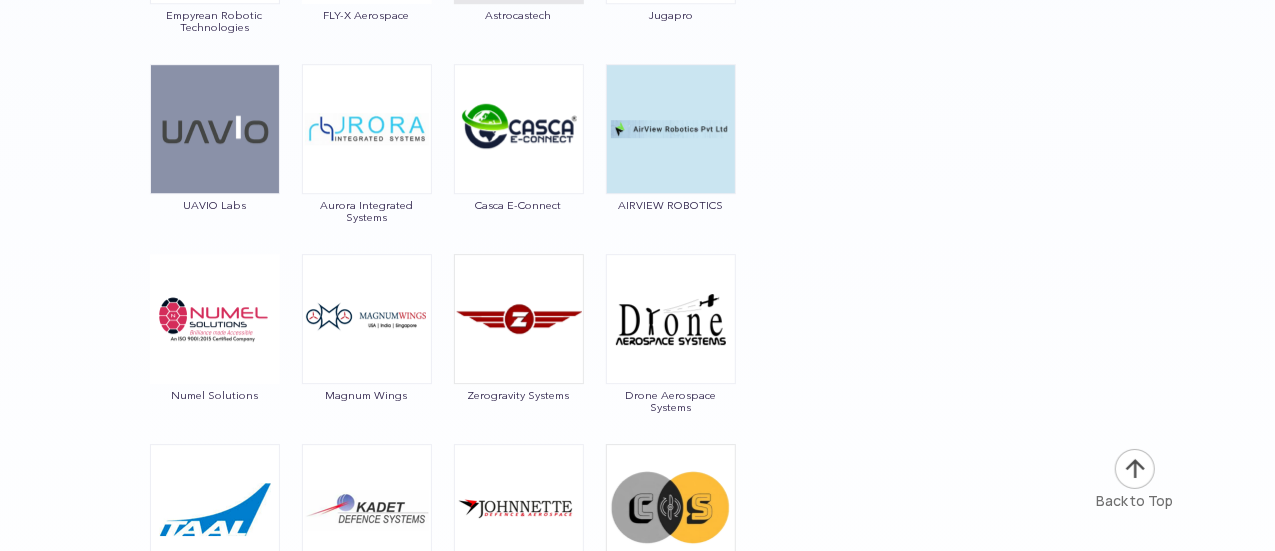 scroll, scrollTop: 3500, scrollLeft: 0, axis: vertical 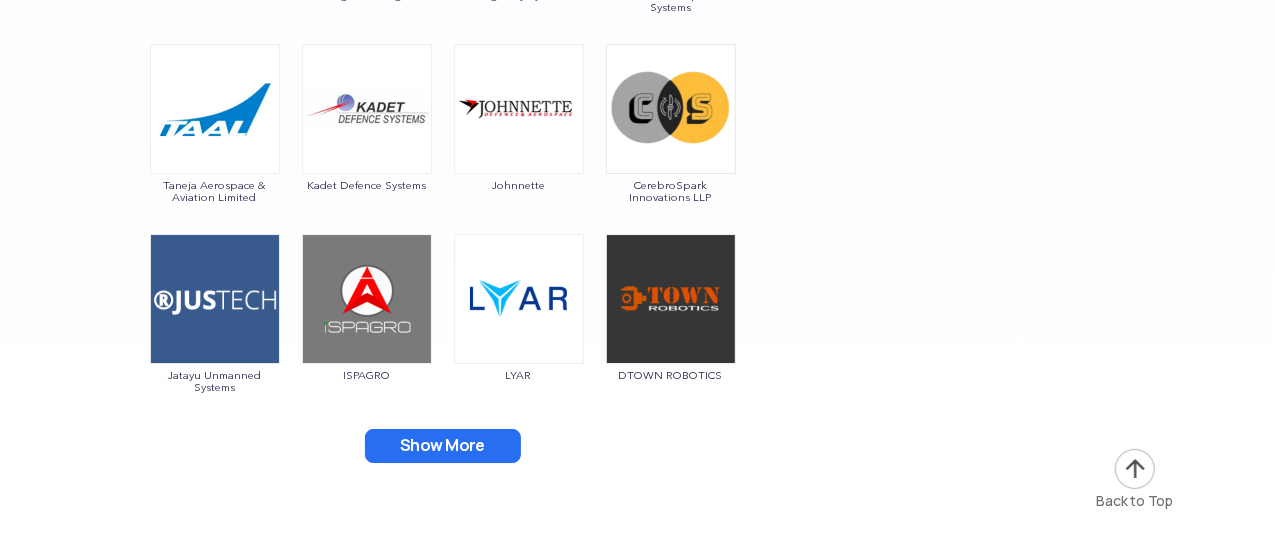 click on "Show More" at bounding box center [443, 446] 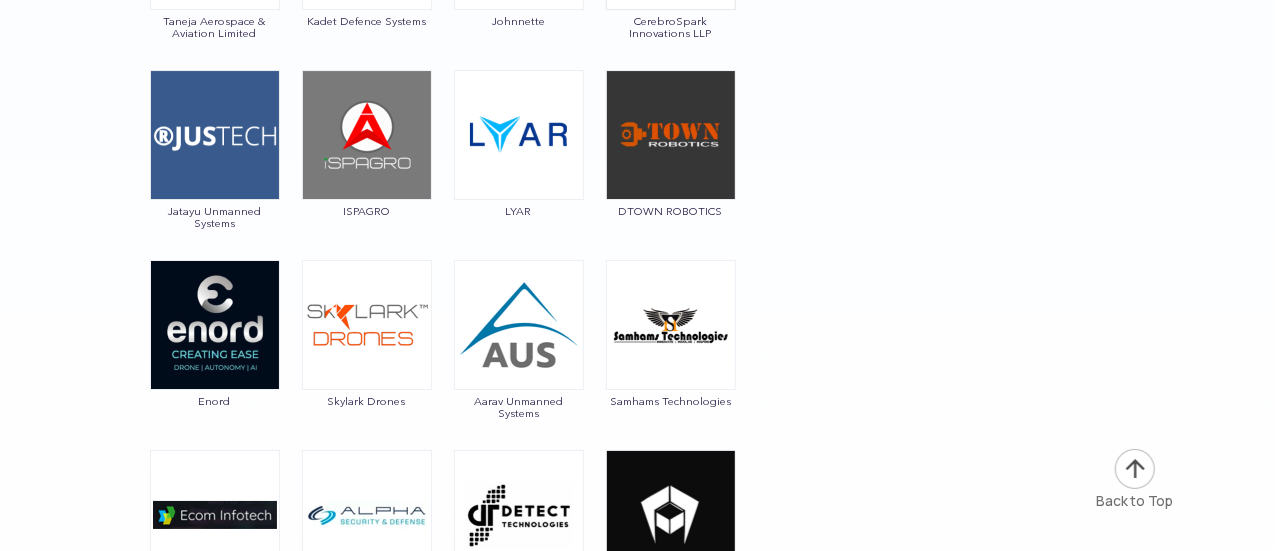 scroll, scrollTop: 3800, scrollLeft: 0, axis: vertical 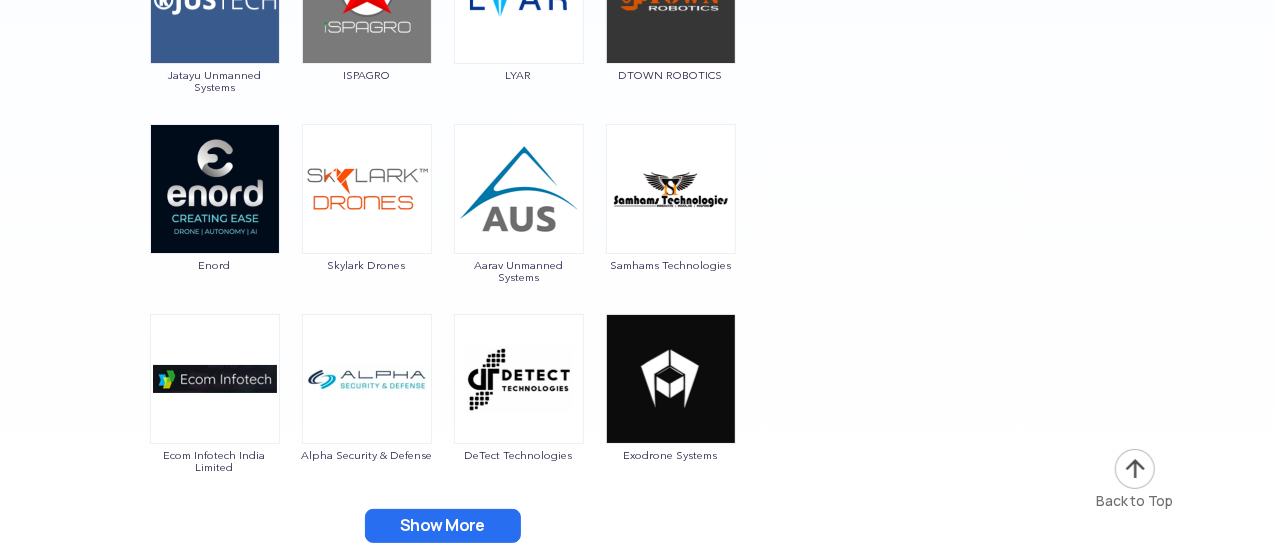 type 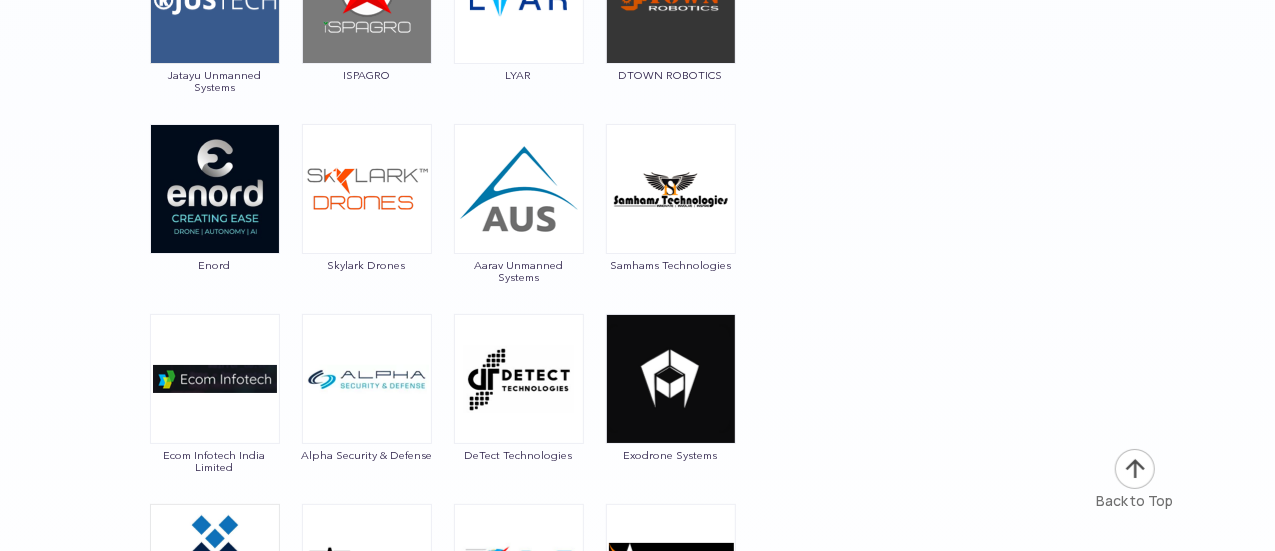 scroll, scrollTop: 4200, scrollLeft: 0, axis: vertical 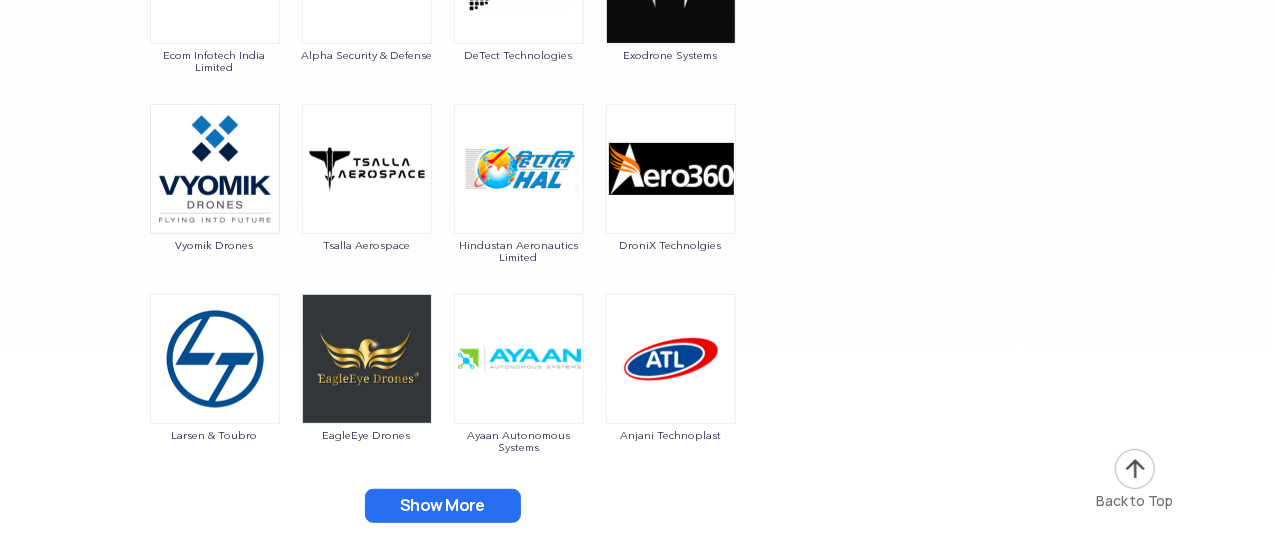 click on "Show More" at bounding box center (443, 506) 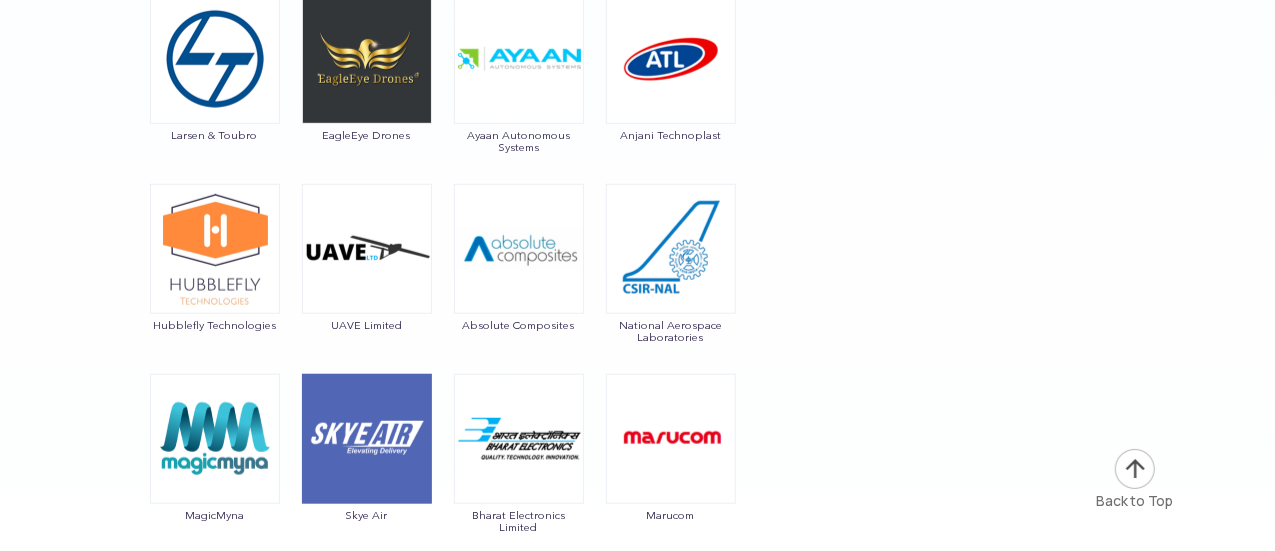 scroll, scrollTop: 4800, scrollLeft: 0, axis: vertical 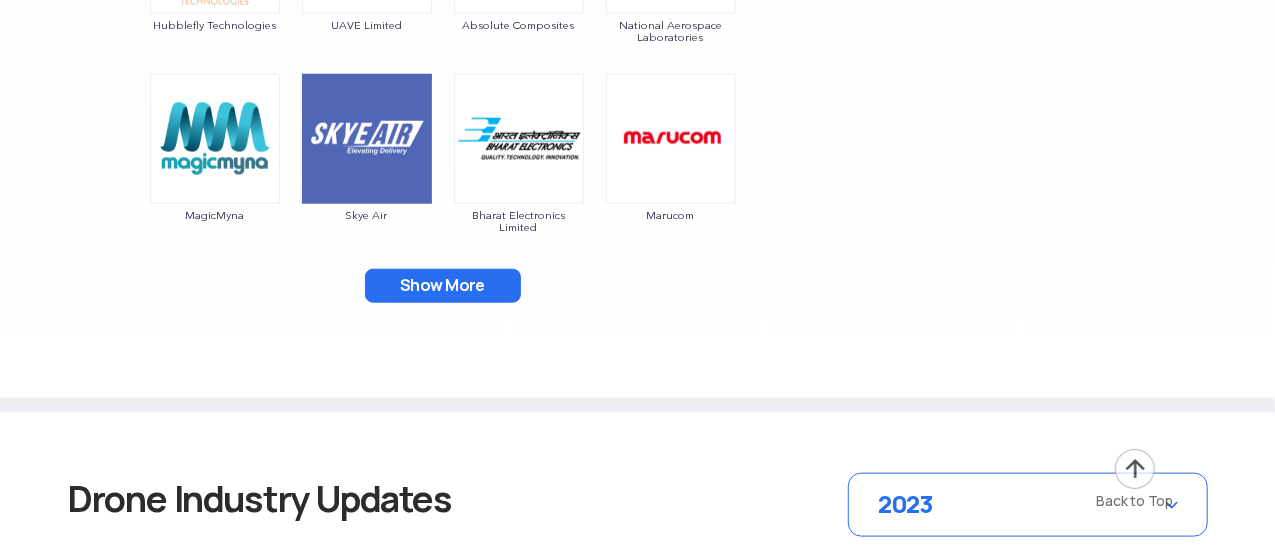 click on "Show More" at bounding box center (443, 286) 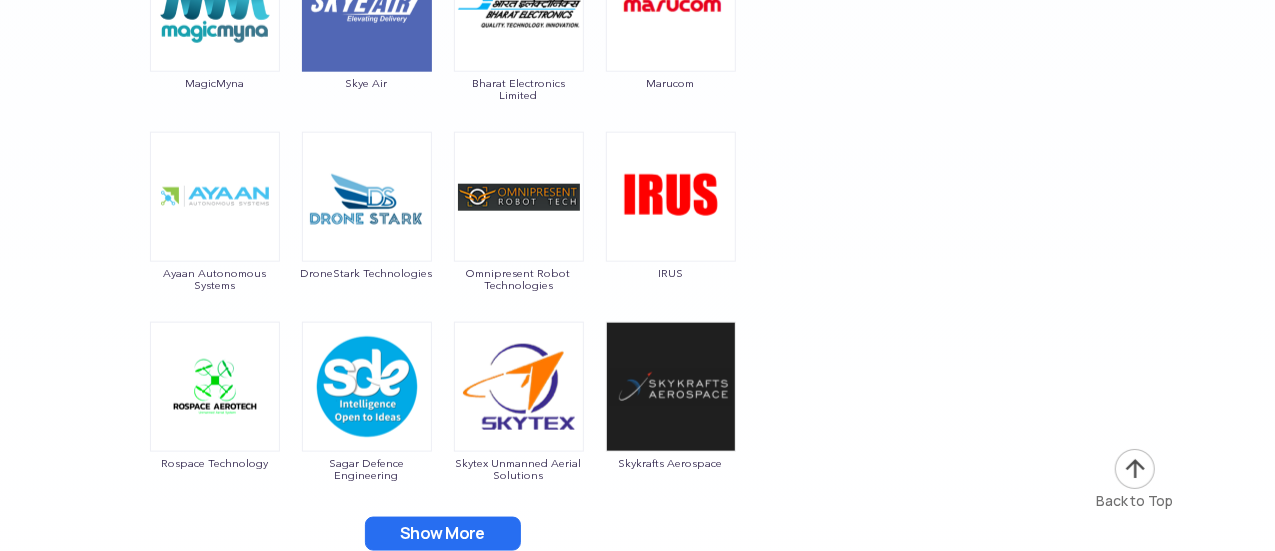 scroll, scrollTop: 5200, scrollLeft: 0, axis: vertical 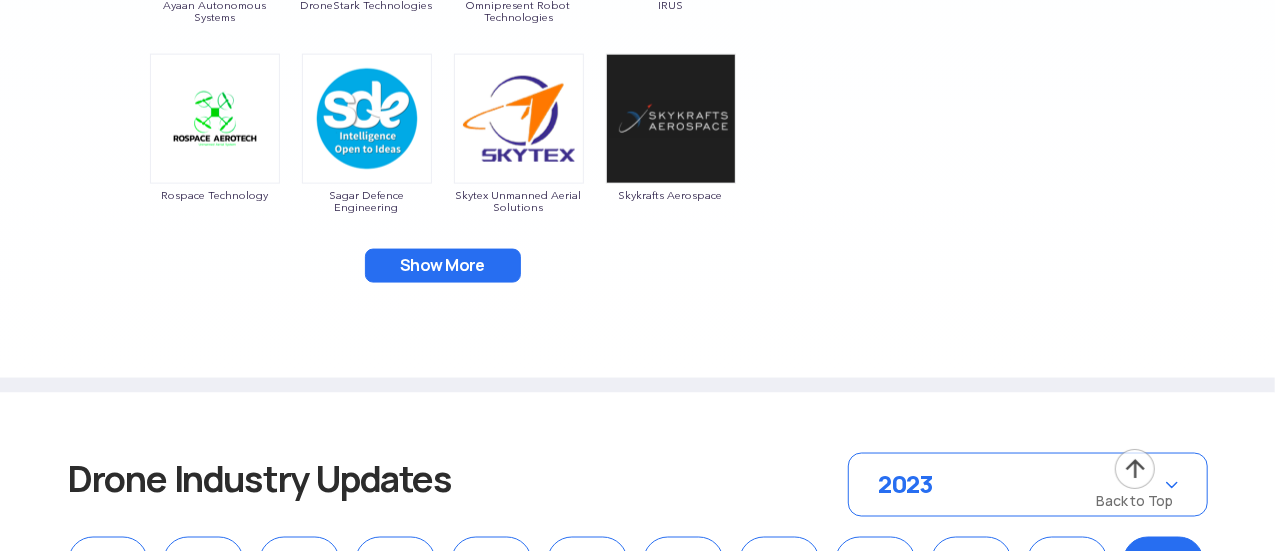 click on "Show More" at bounding box center [443, 266] 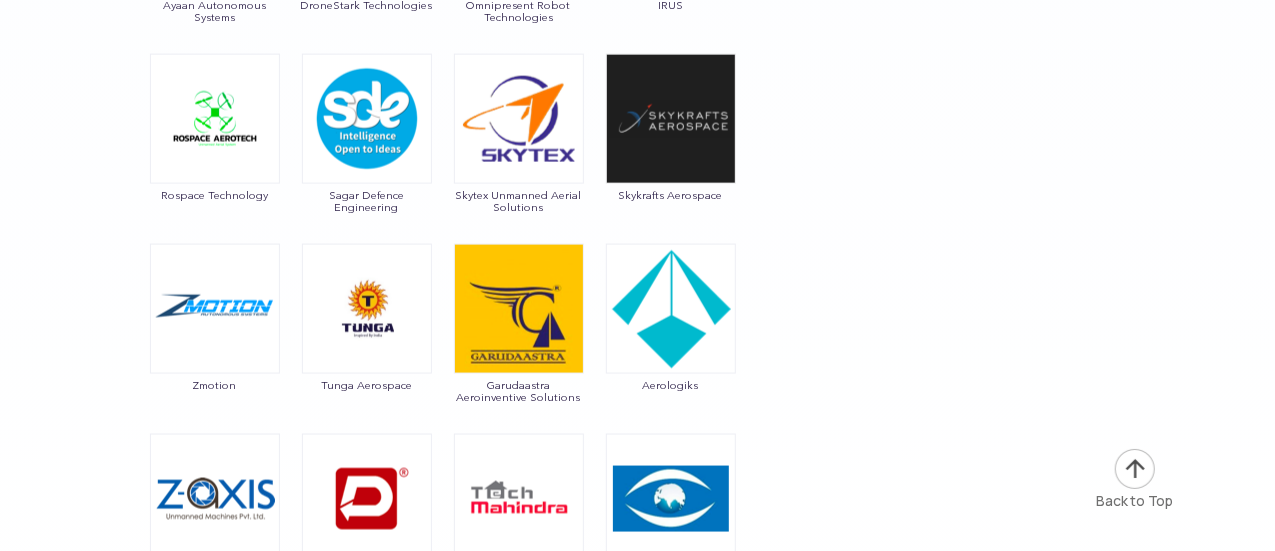 scroll, scrollTop: 5500, scrollLeft: 0, axis: vertical 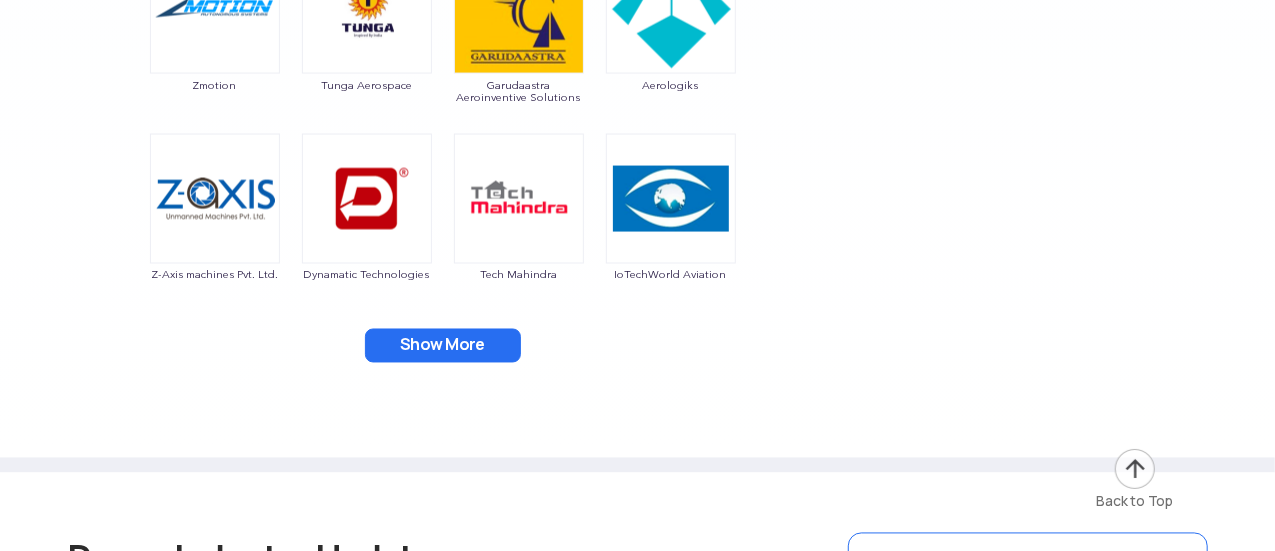 click on "Show More" at bounding box center [443, 346] 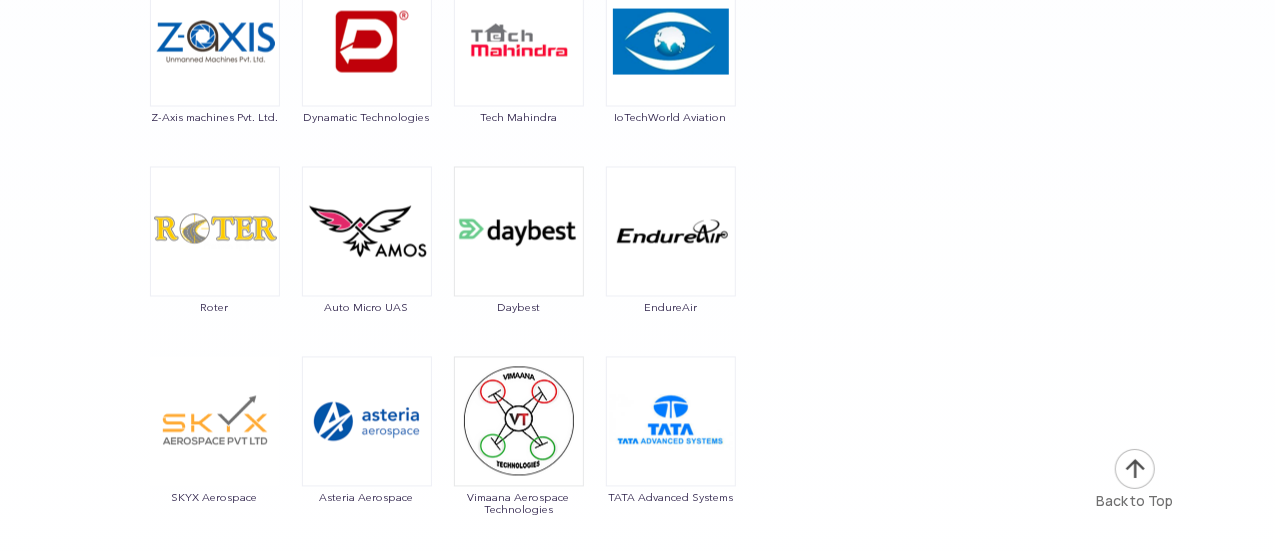 scroll, scrollTop: 5800, scrollLeft: 0, axis: vertical 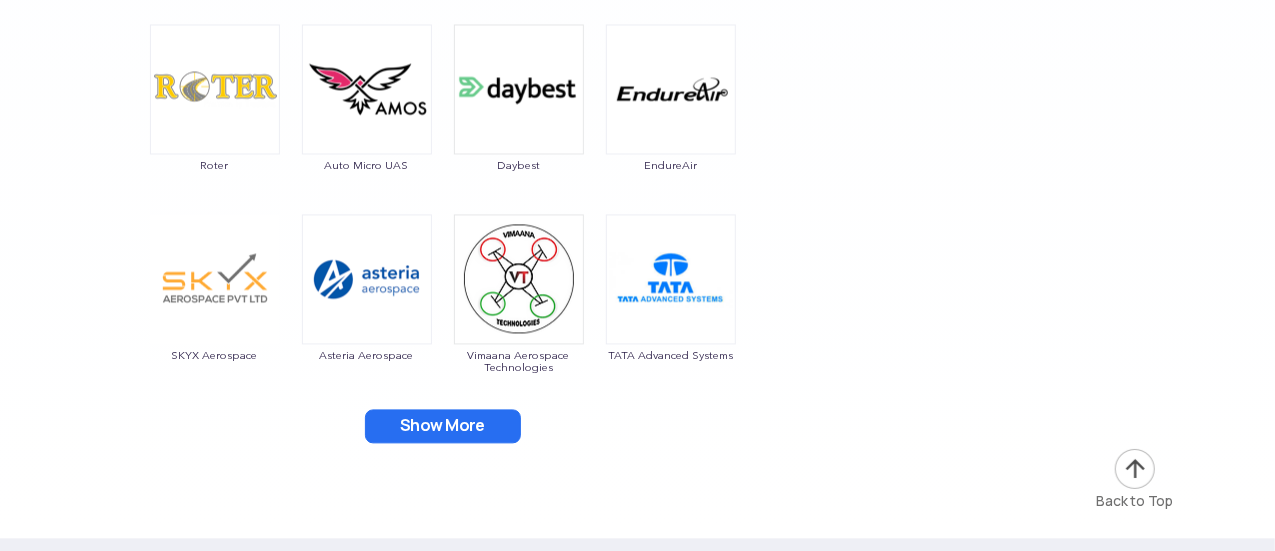 click on "Show More" at bounding box center [443, 426] 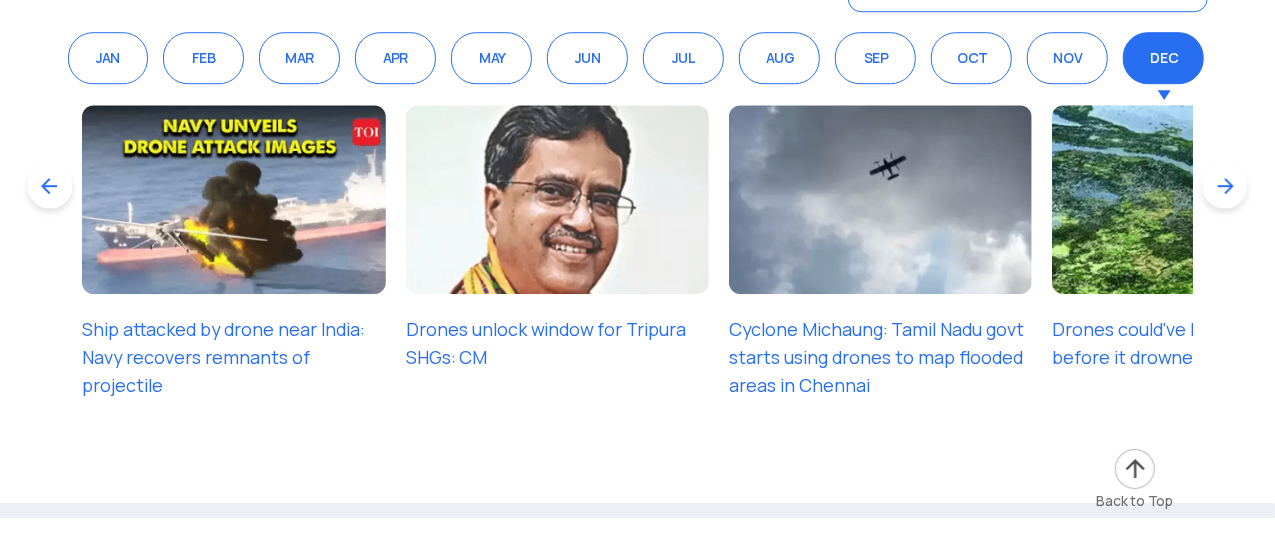 scroll, scrollTop: 6800, scrollLeft: 0, axis: vertical 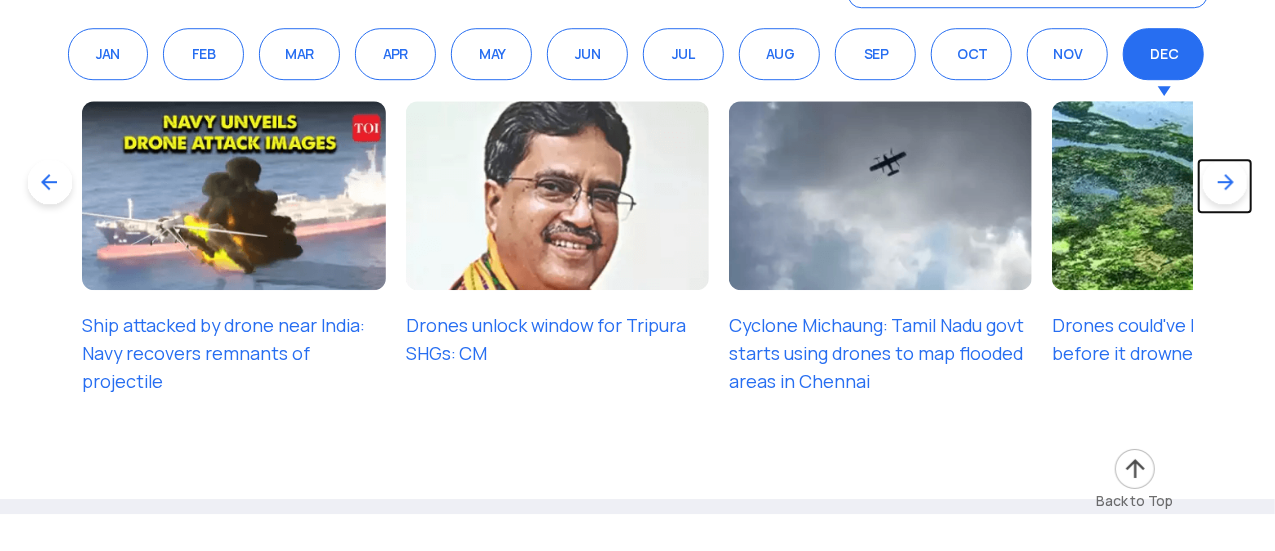 click at bounding box center [1225, 186] 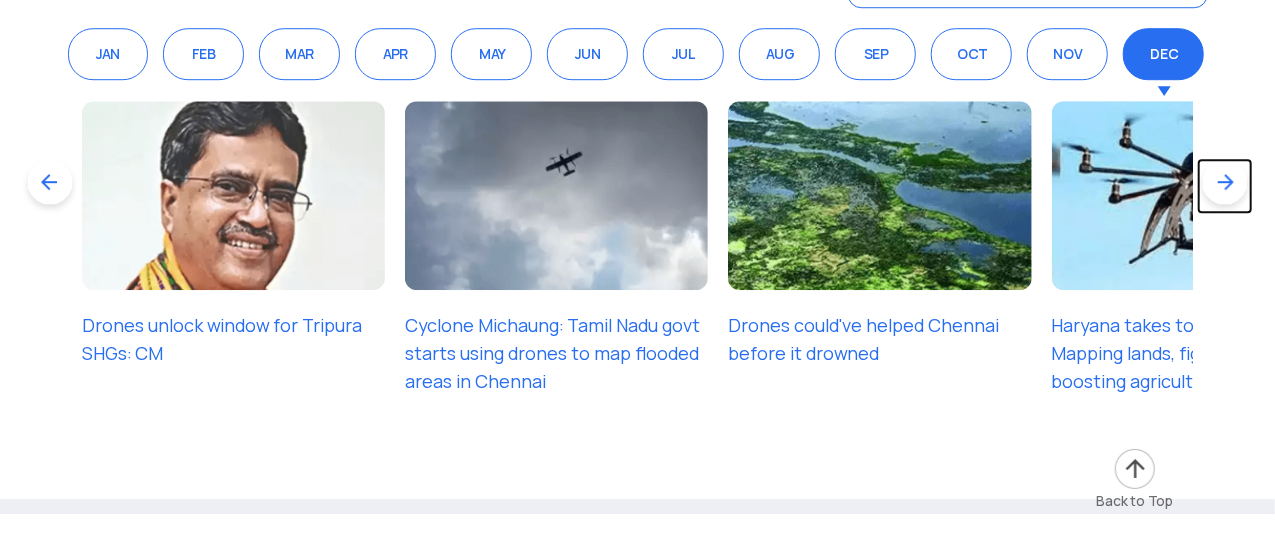 click at bounding box center [1225, 186] 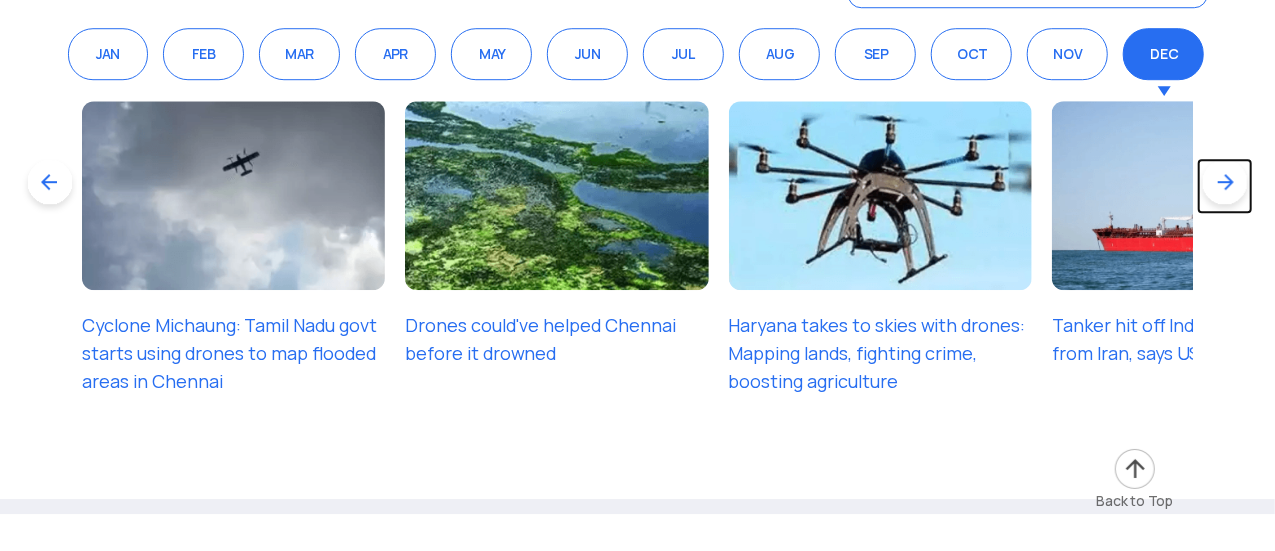 click at bounding box center (1225, 186) 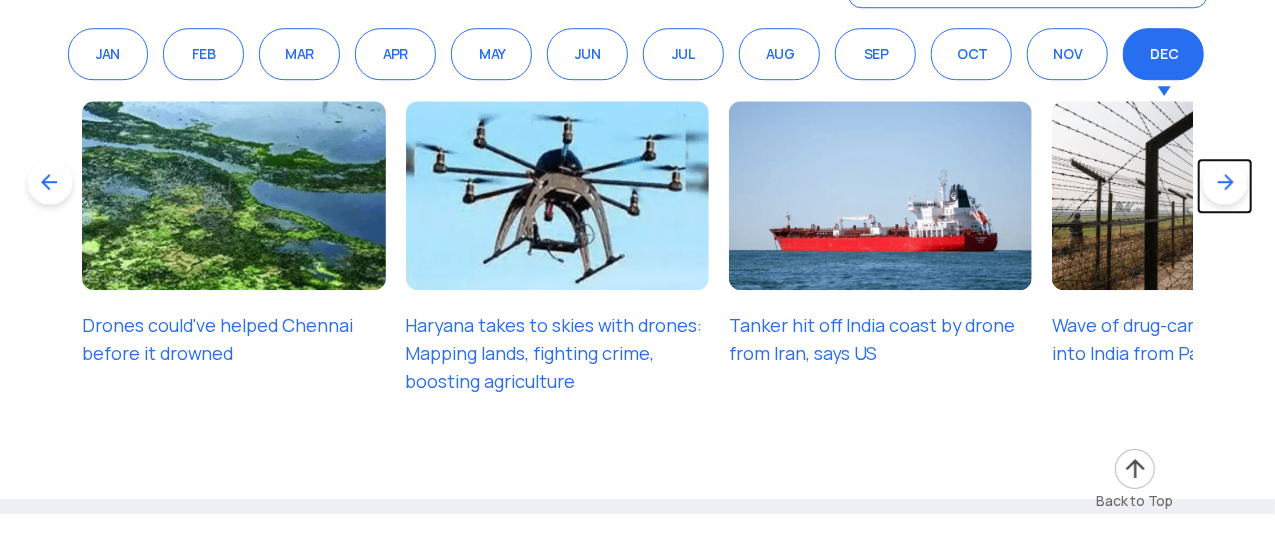 click at bounding box center [1225, 186] 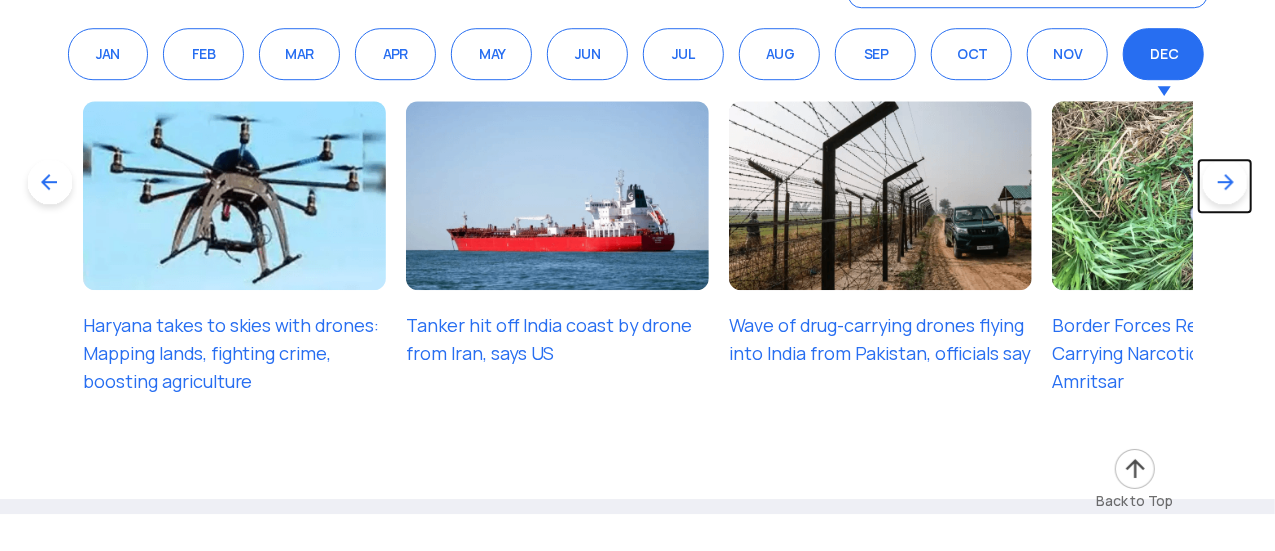 click at bounding box center [1225, 186] 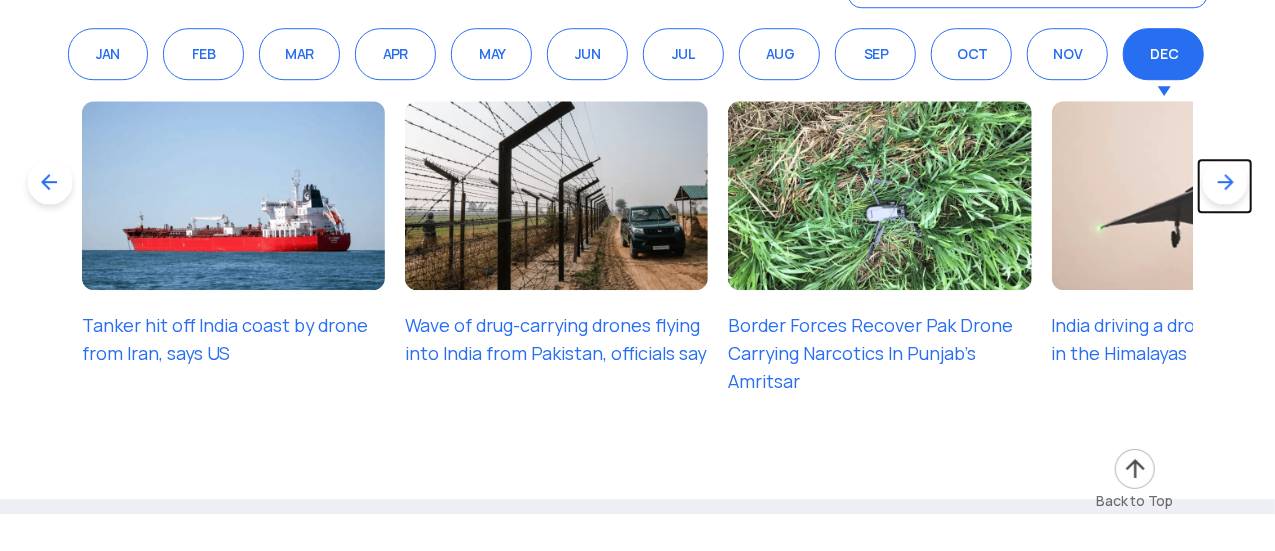 click at bounding box center (1225, 186) 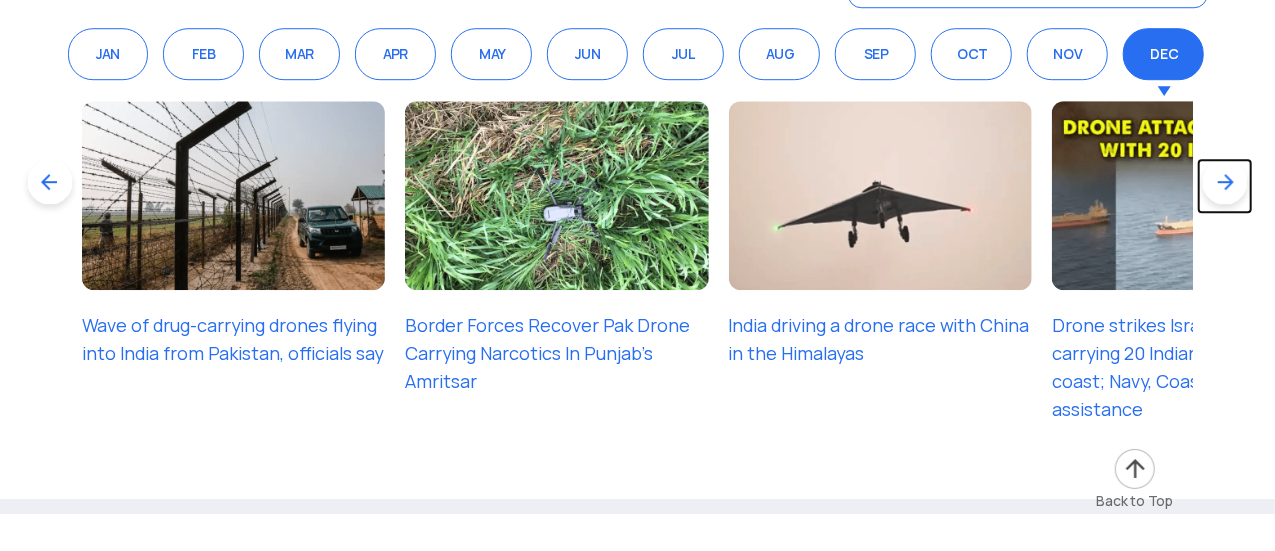 click at bounding box center (1225, 186) 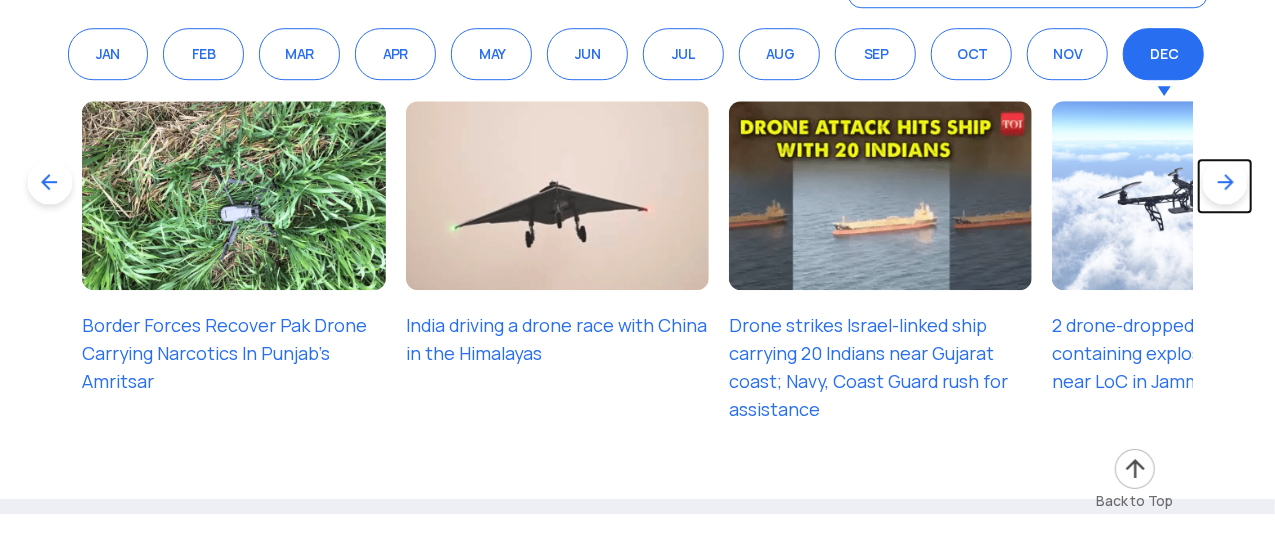 click at bounding box center (1225, 186) 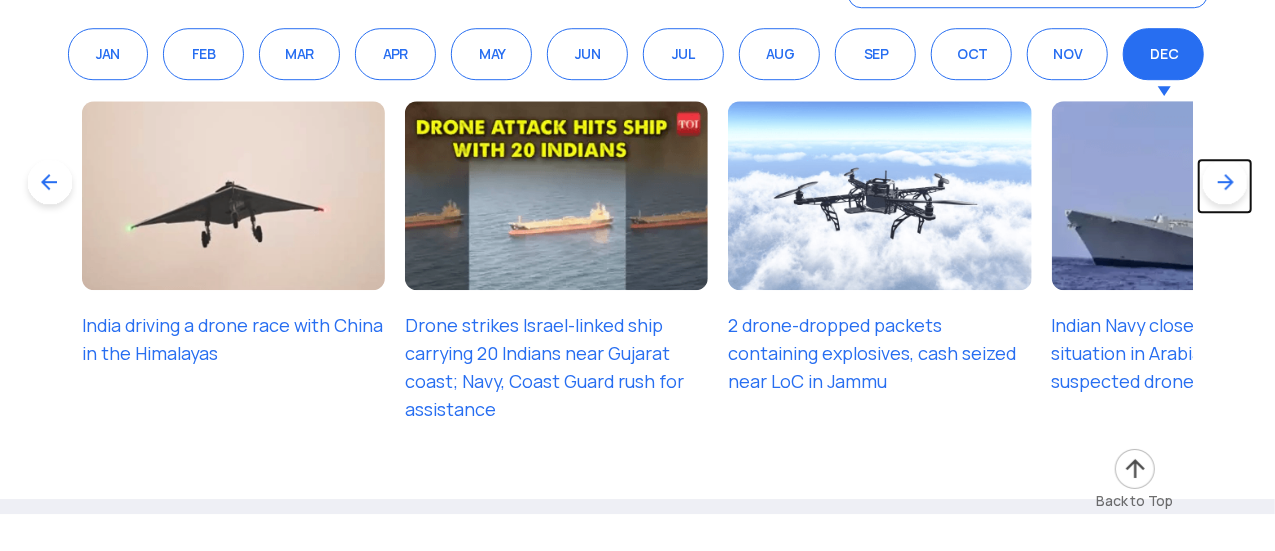 click at bounding box center (1225, 186) 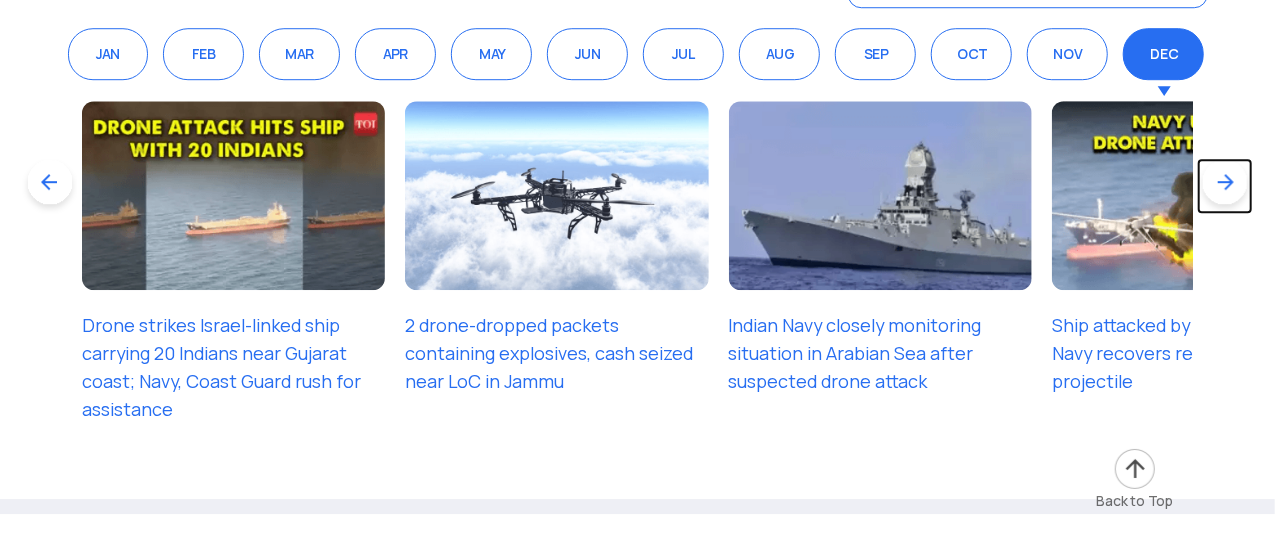 click at bounding box center (1225, 186) 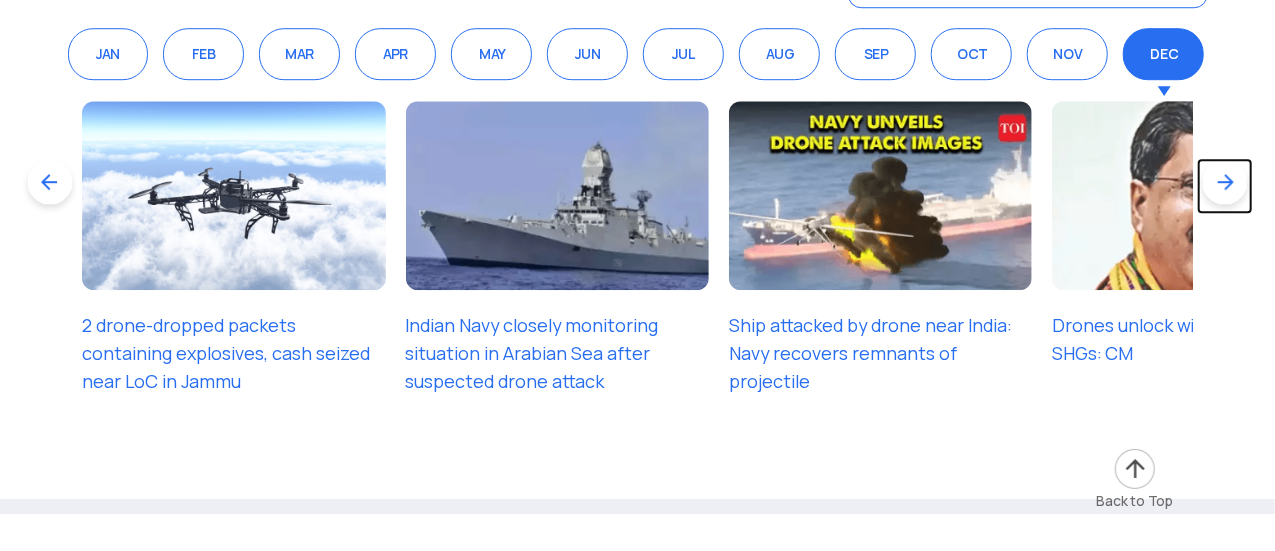 click at bounding box center [1225, 186] 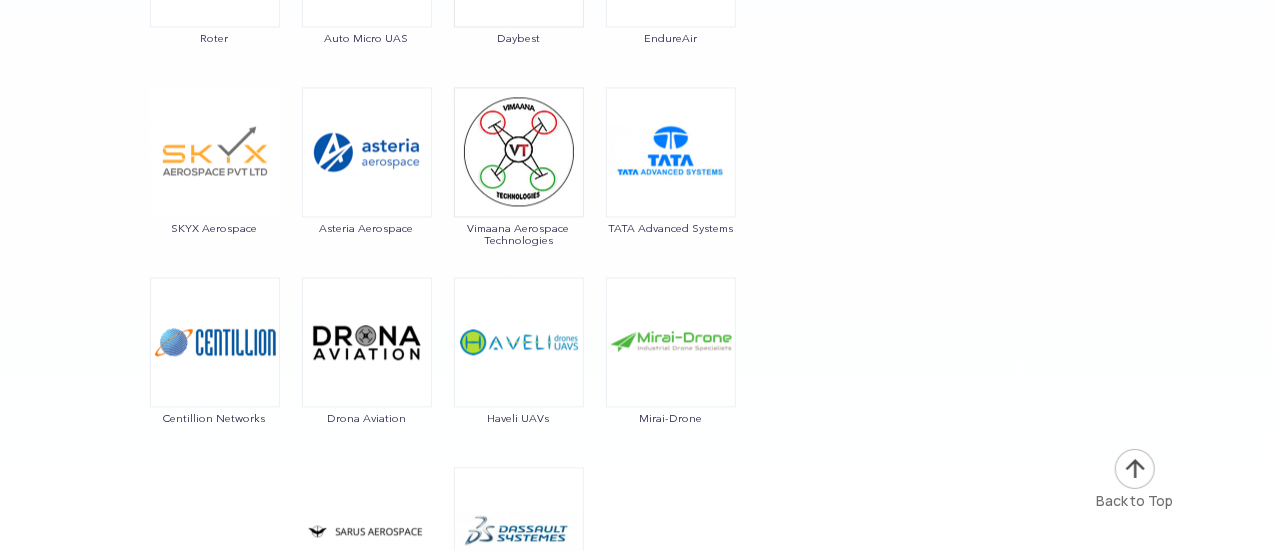 scroll, scrollTop: 5800, scrollLeft: 0, axis: vertical 